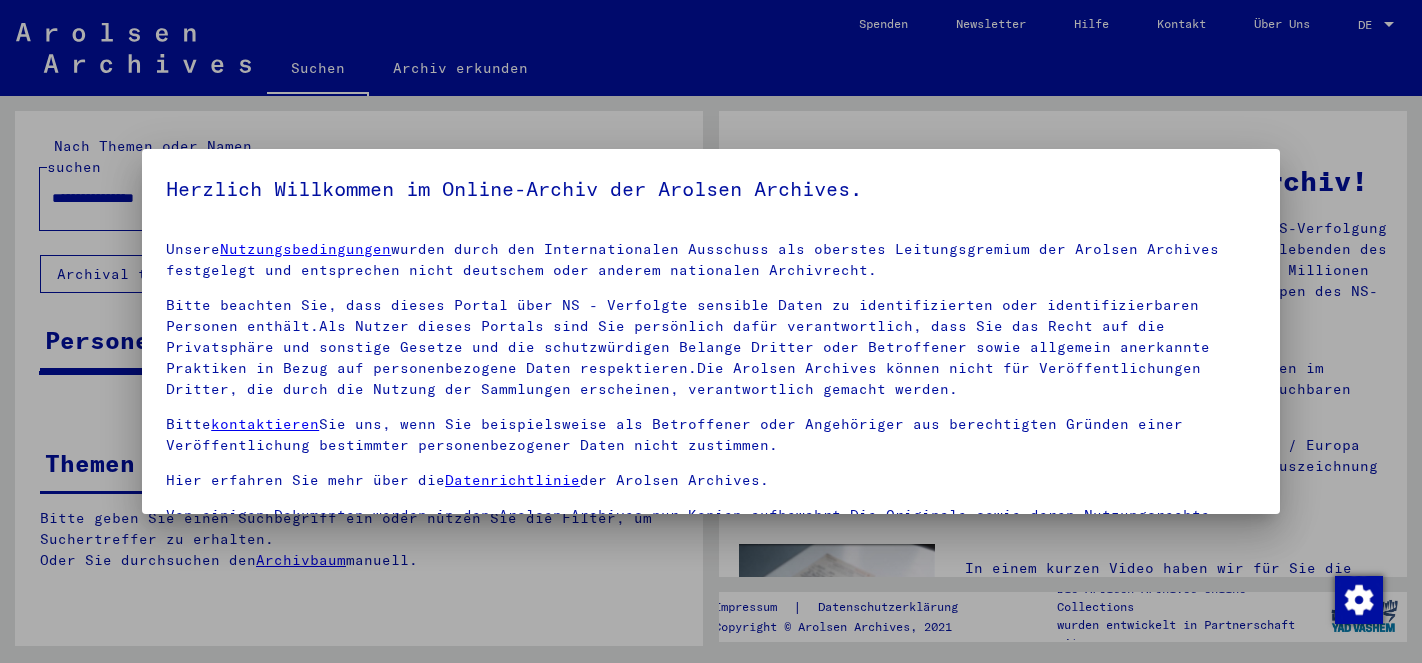 scroll, scrollTop: 0, scrollLeft: 0, axis: both 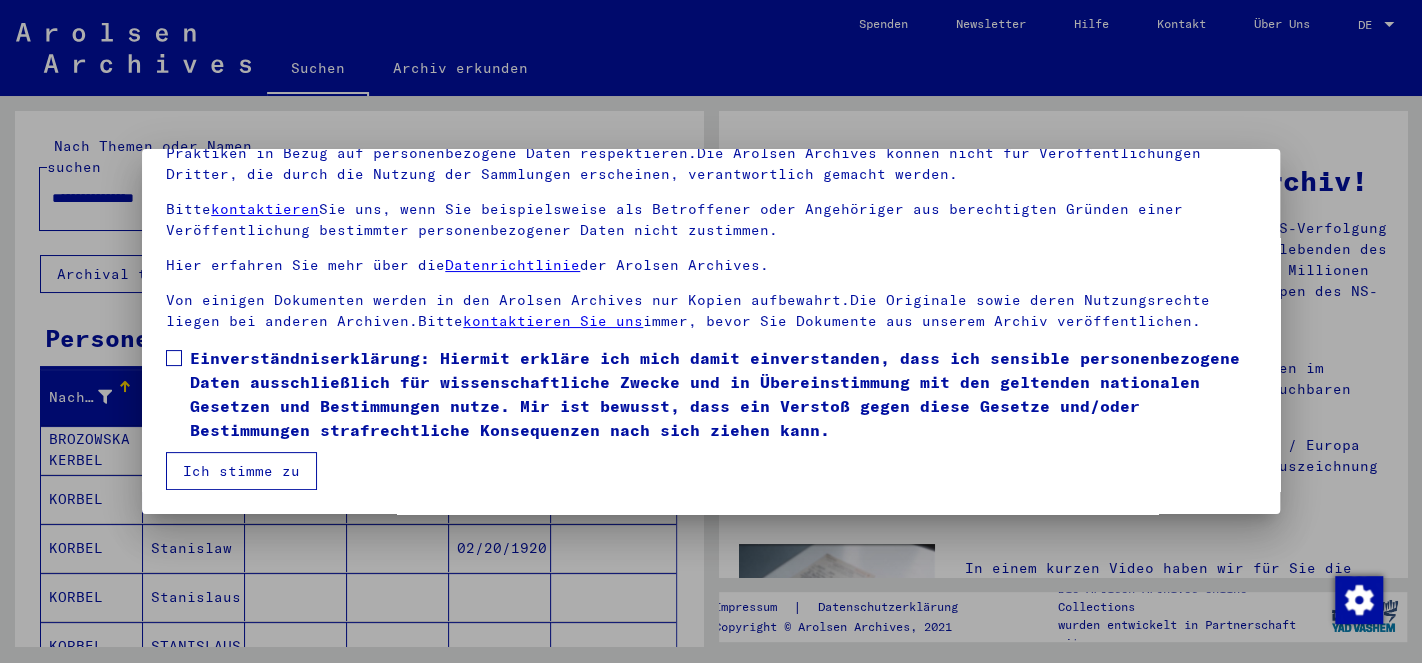 click at bounding box center (174, 358) 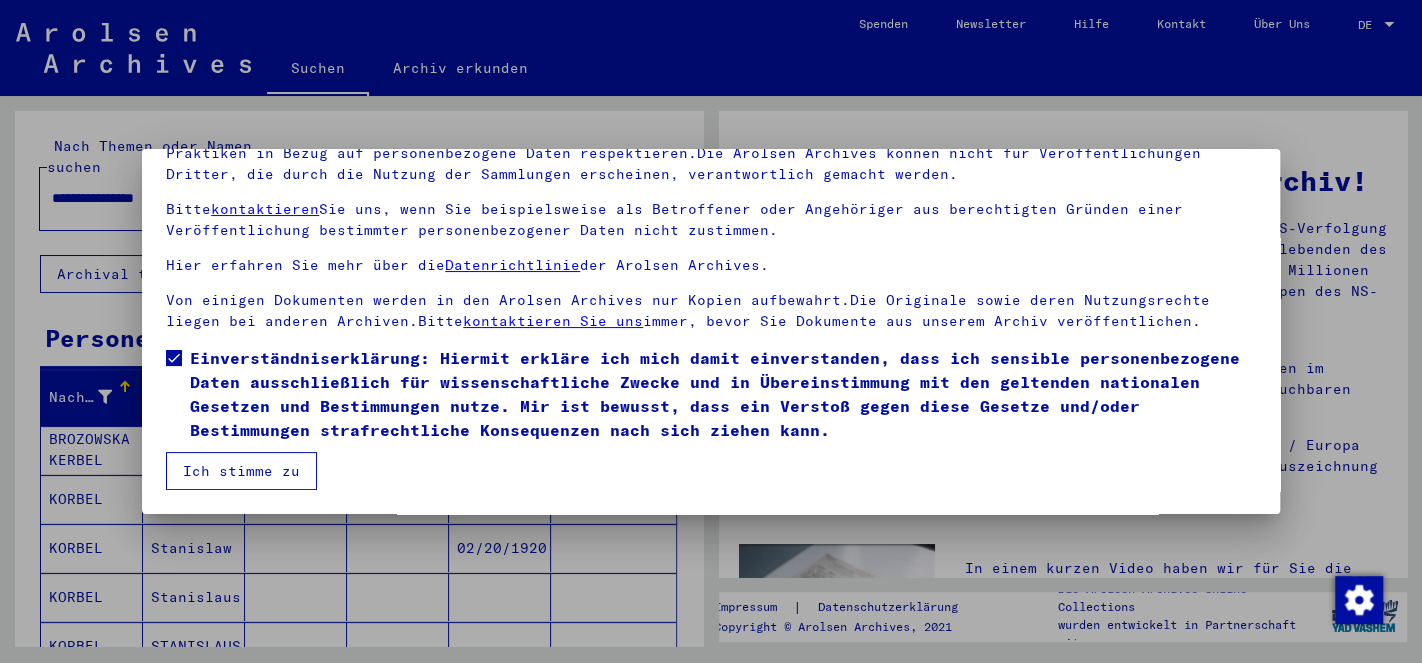 click on "Ich stimme zu" at bounding box center (241, 471) 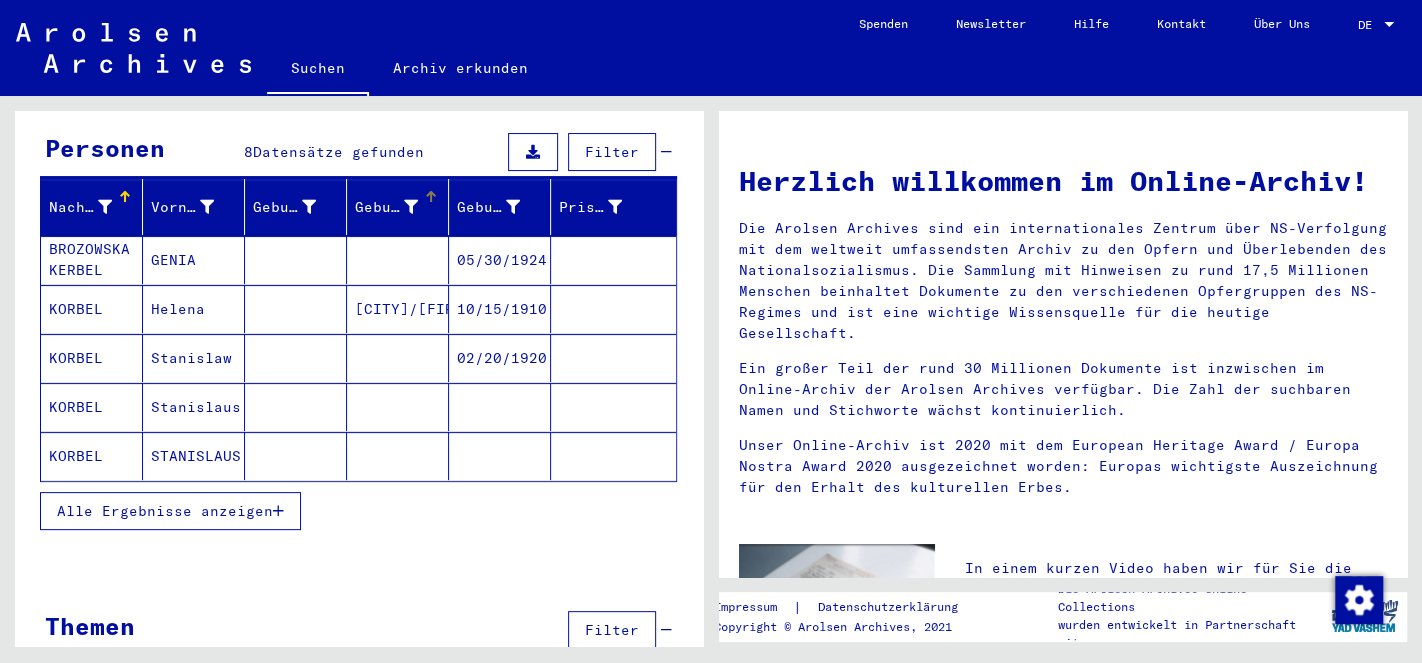 scroll, scrollTop: 210, scrollLeft: 0, axis: vertical 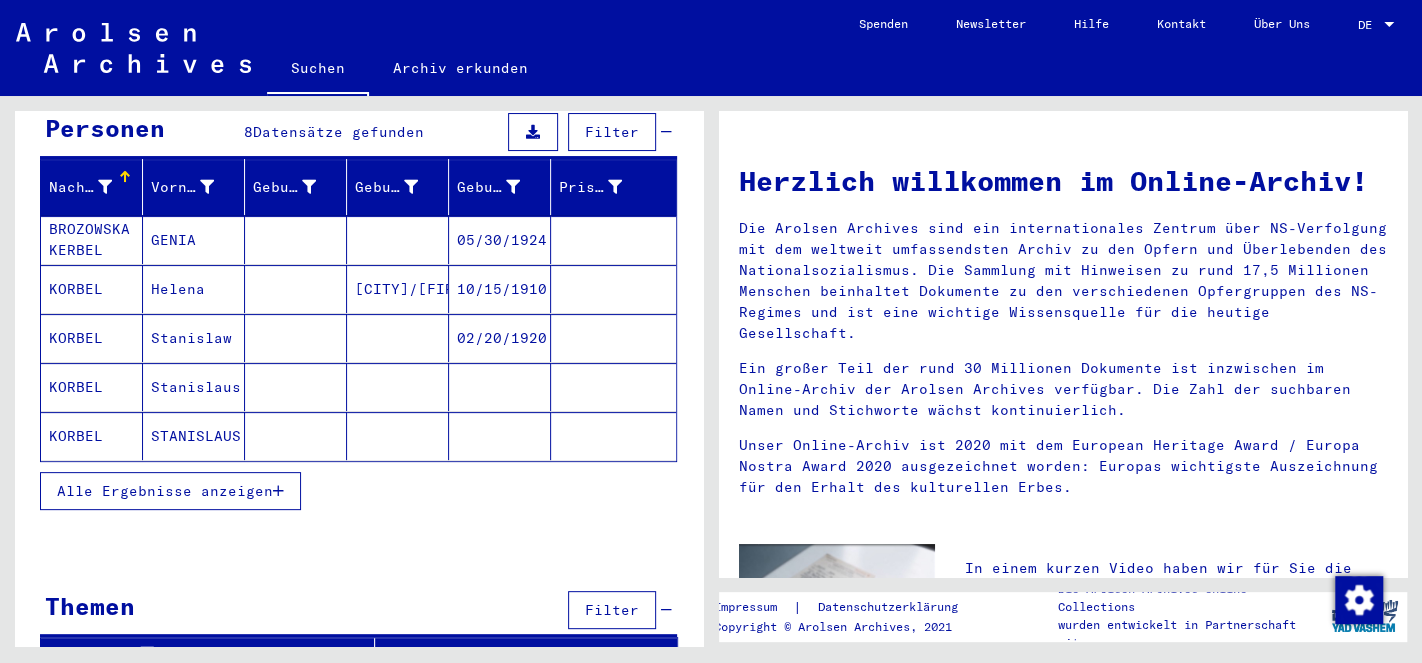 click on "Alle Ergebnisse anzeigen" at bounding box center (165, 491) 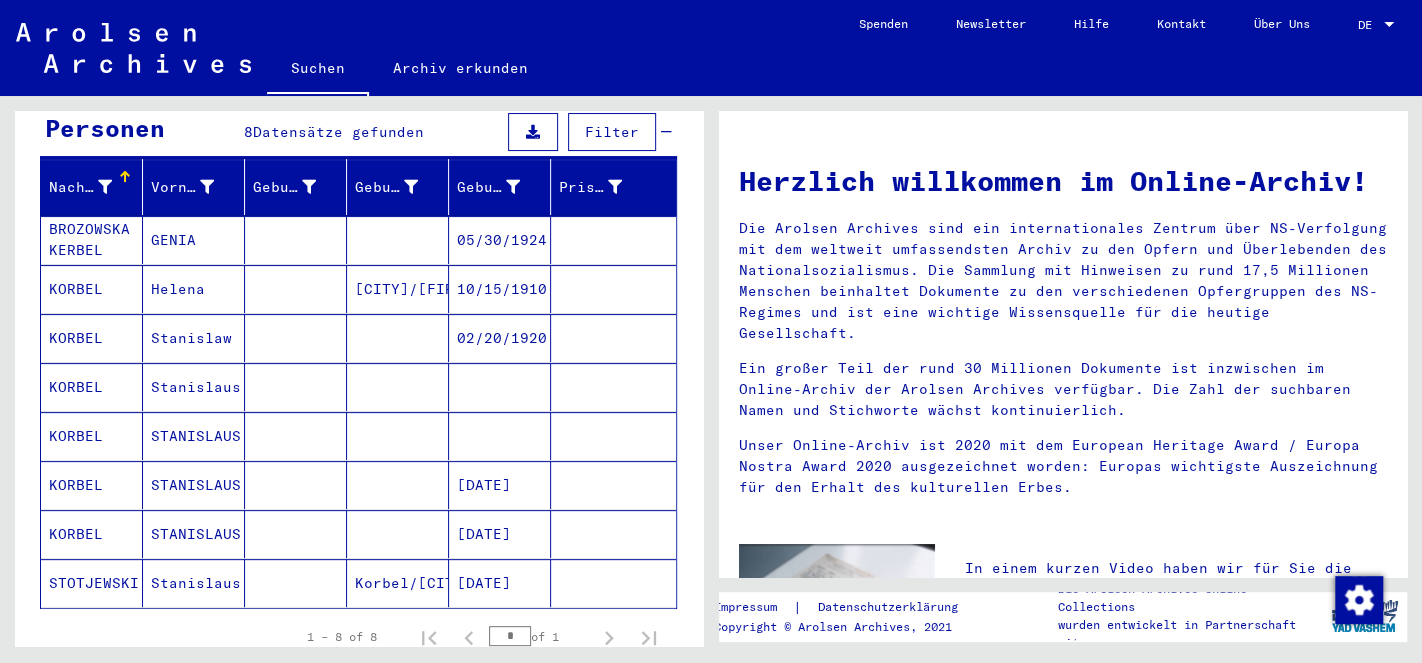 click on "KORBEL" at bounding box center (92, 436) 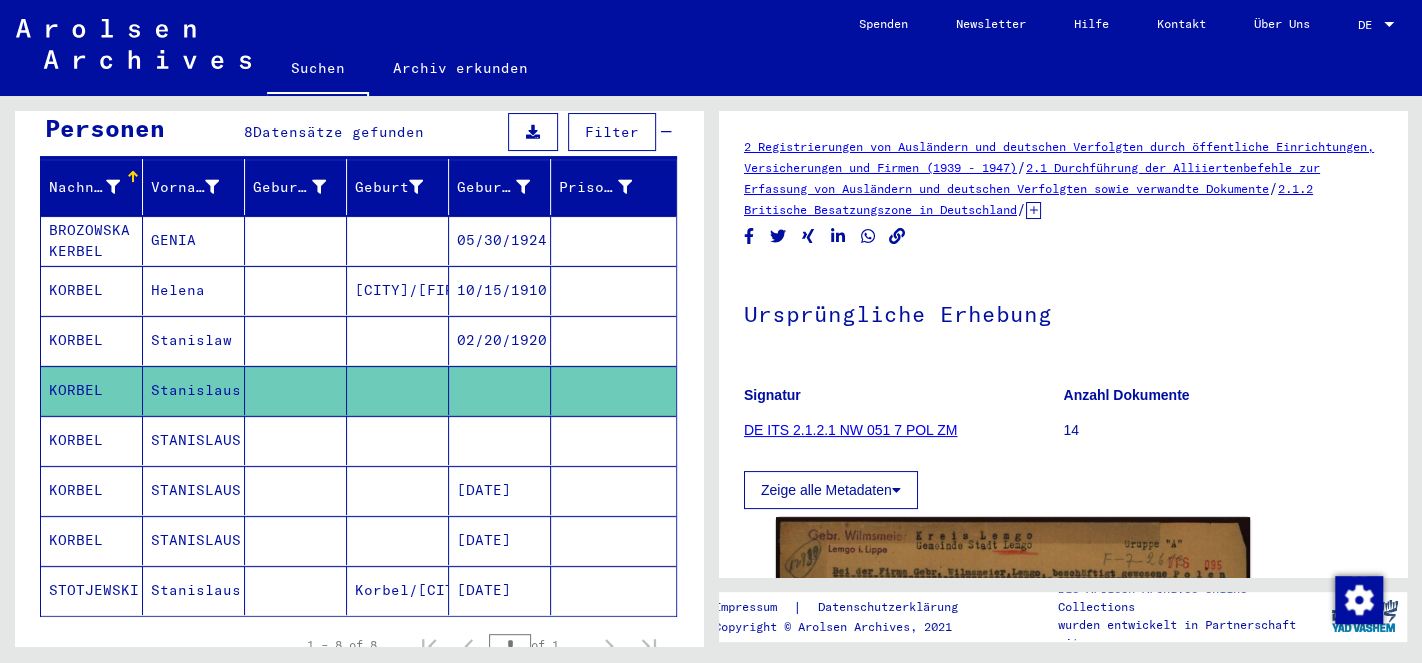 scroll, scrollTop: 315, scrollLeft: 0, axis: vertical 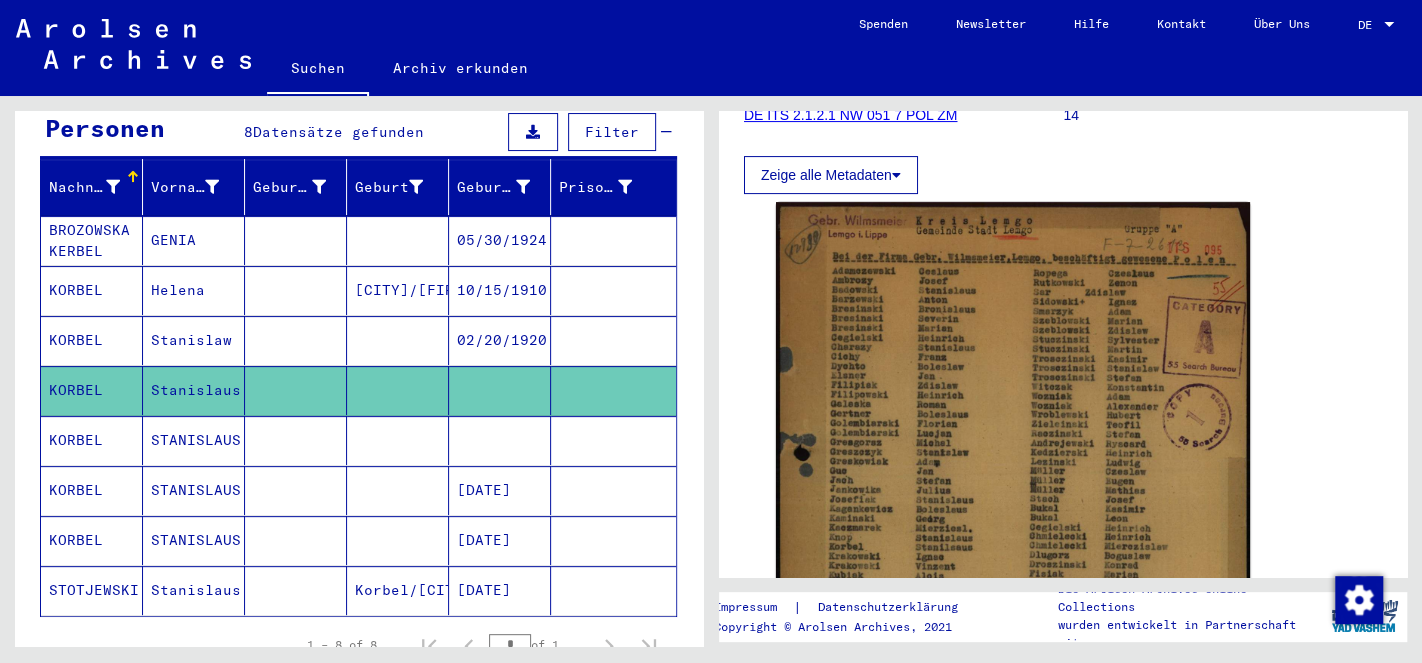 click 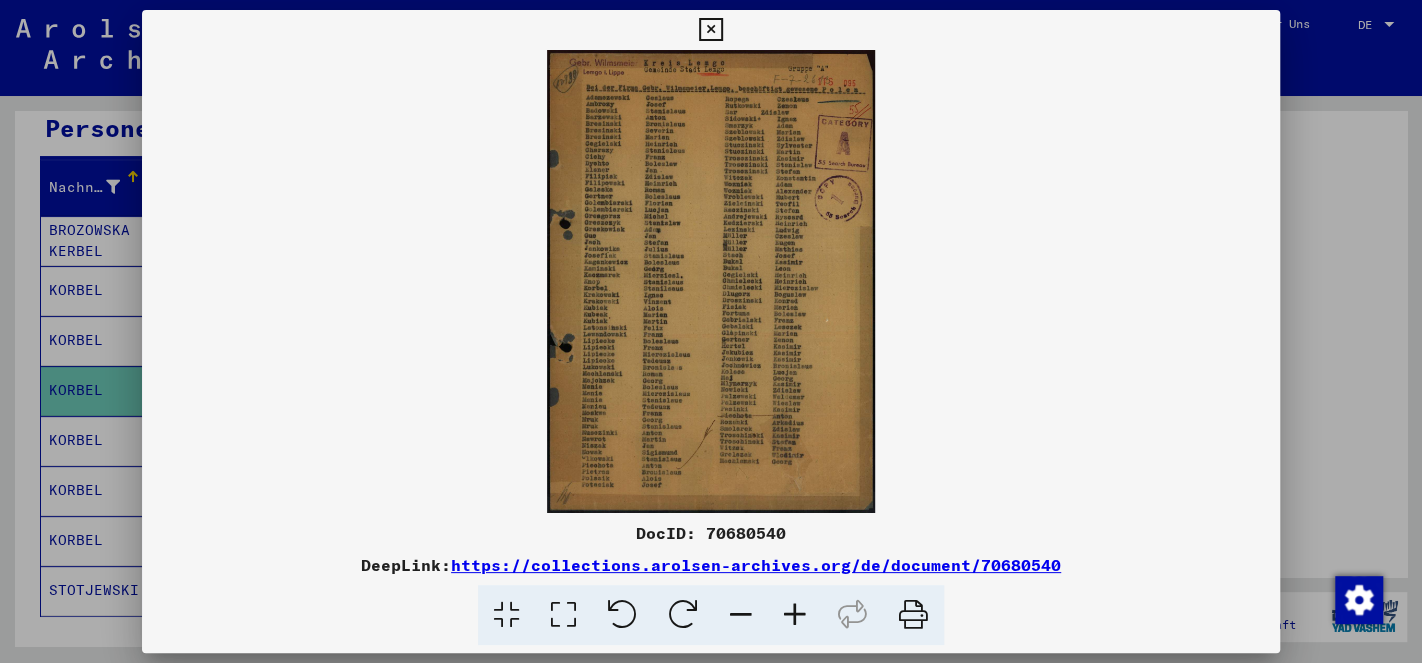 click at bounding box center (795, 615) 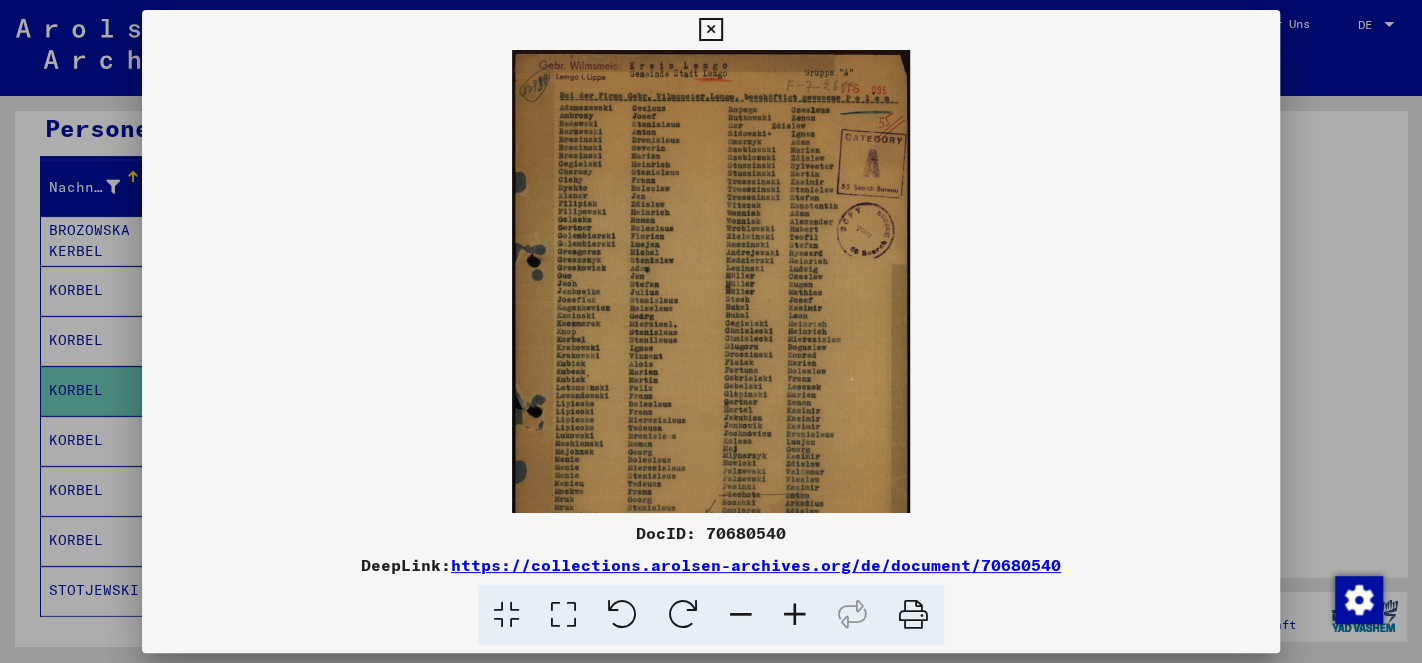 click at bounding box center (795, 615) 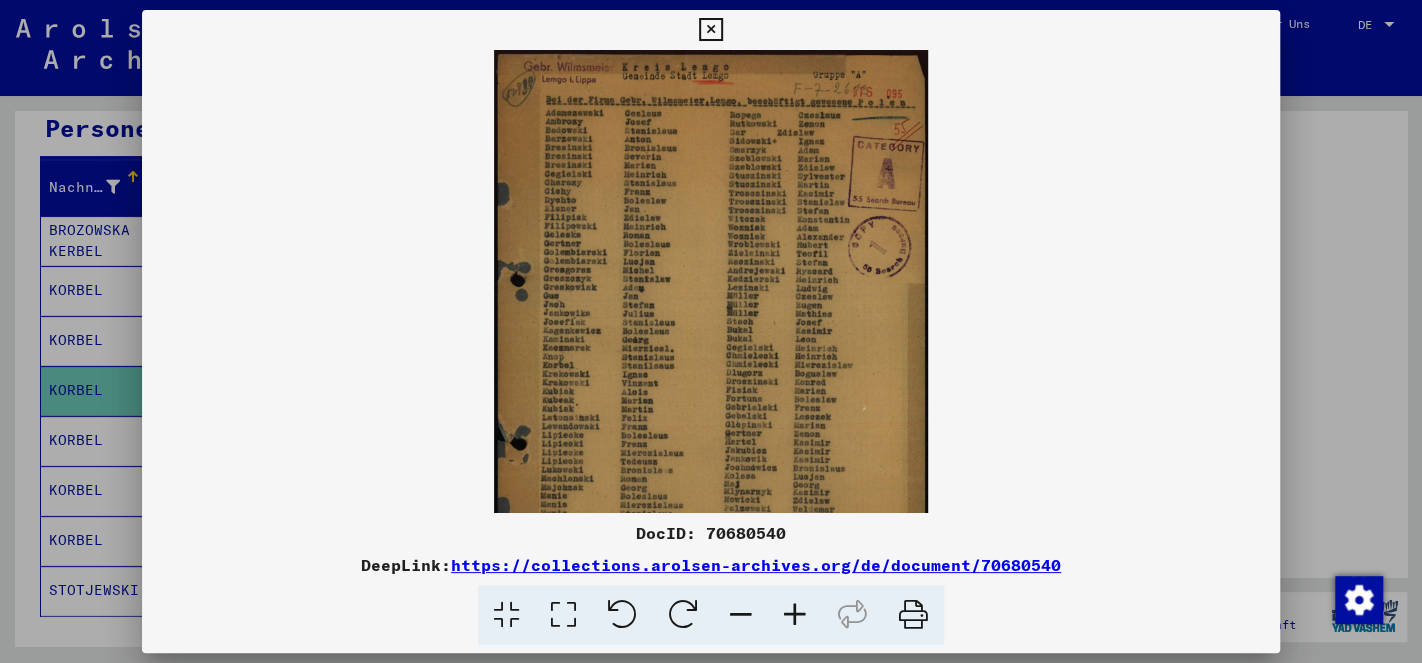 click at bounding box center (795, 615) 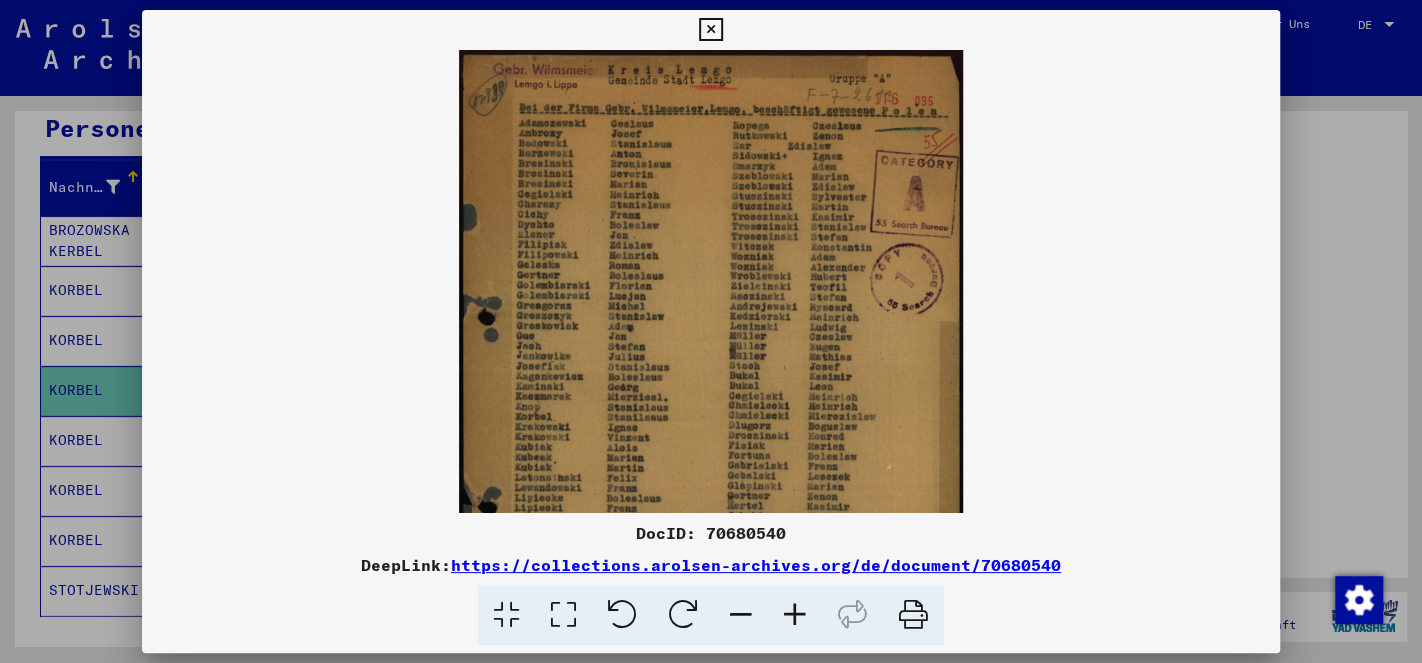 click at bounding box center [795, 615] 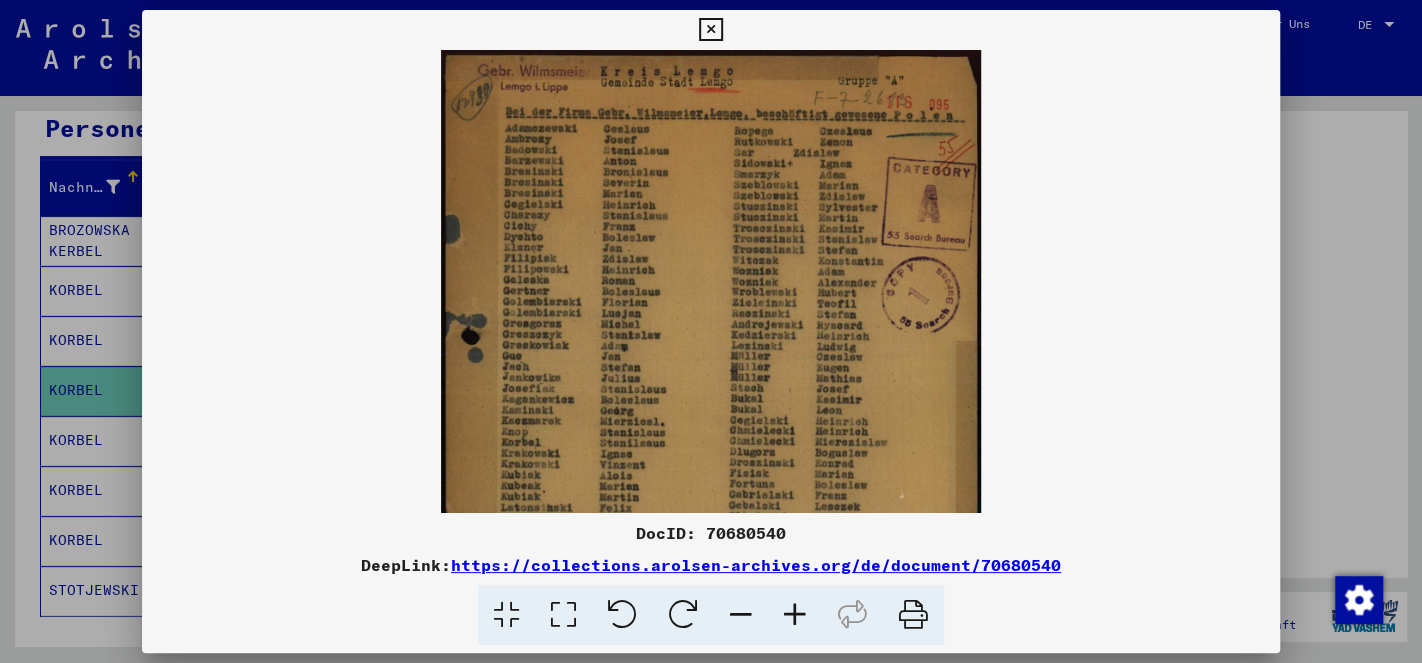 click at bounding box center [795, 615] 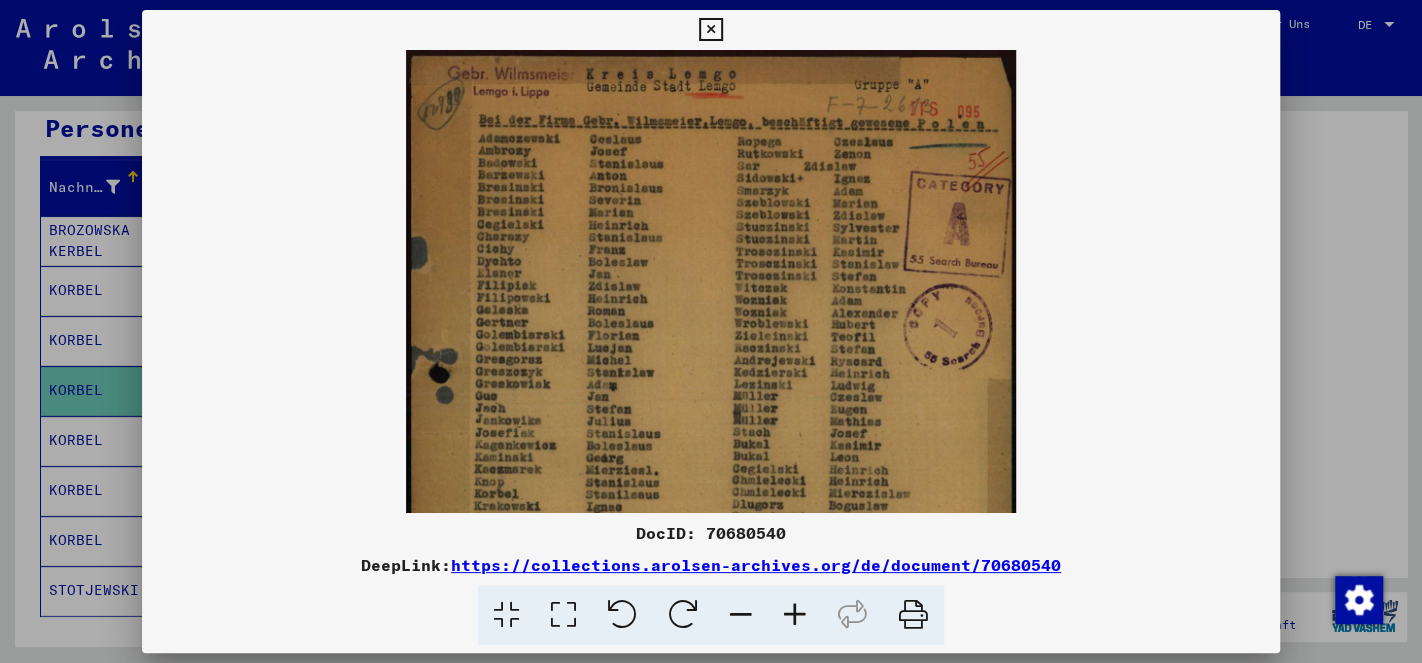 click at bounding box center [795, 615] 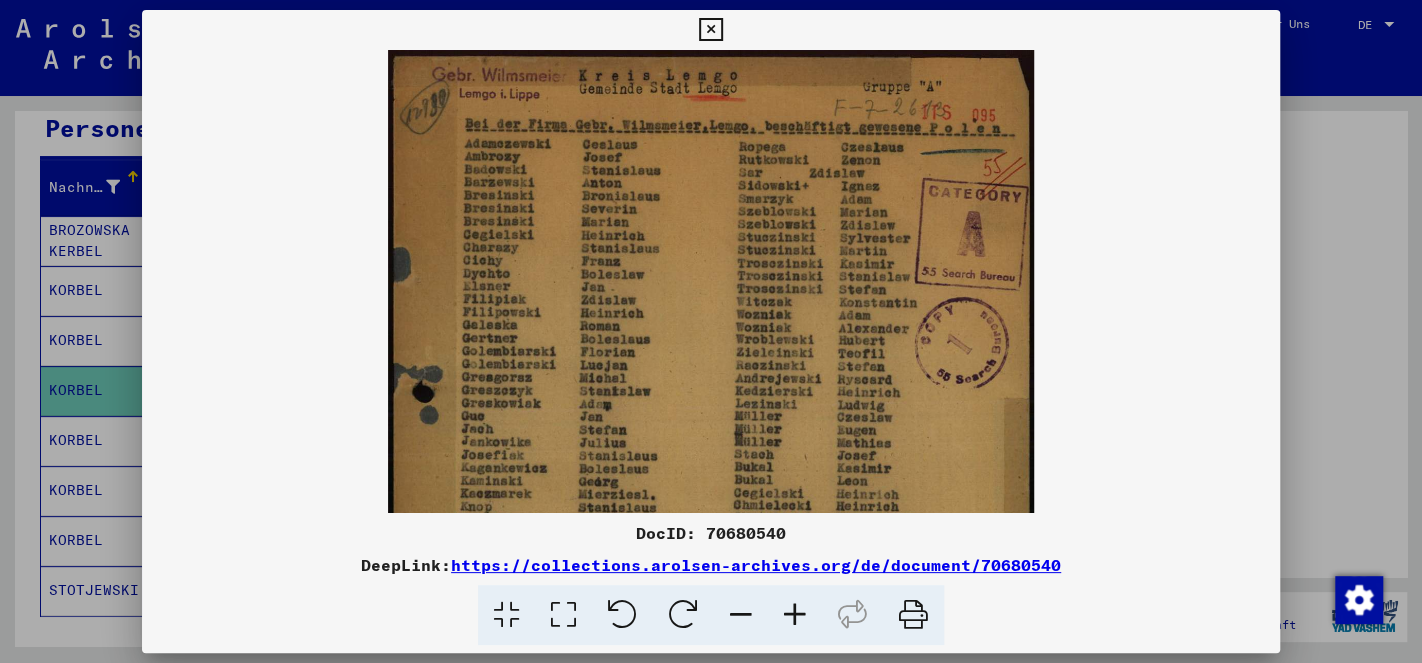 click at bounding box center [795, 615] 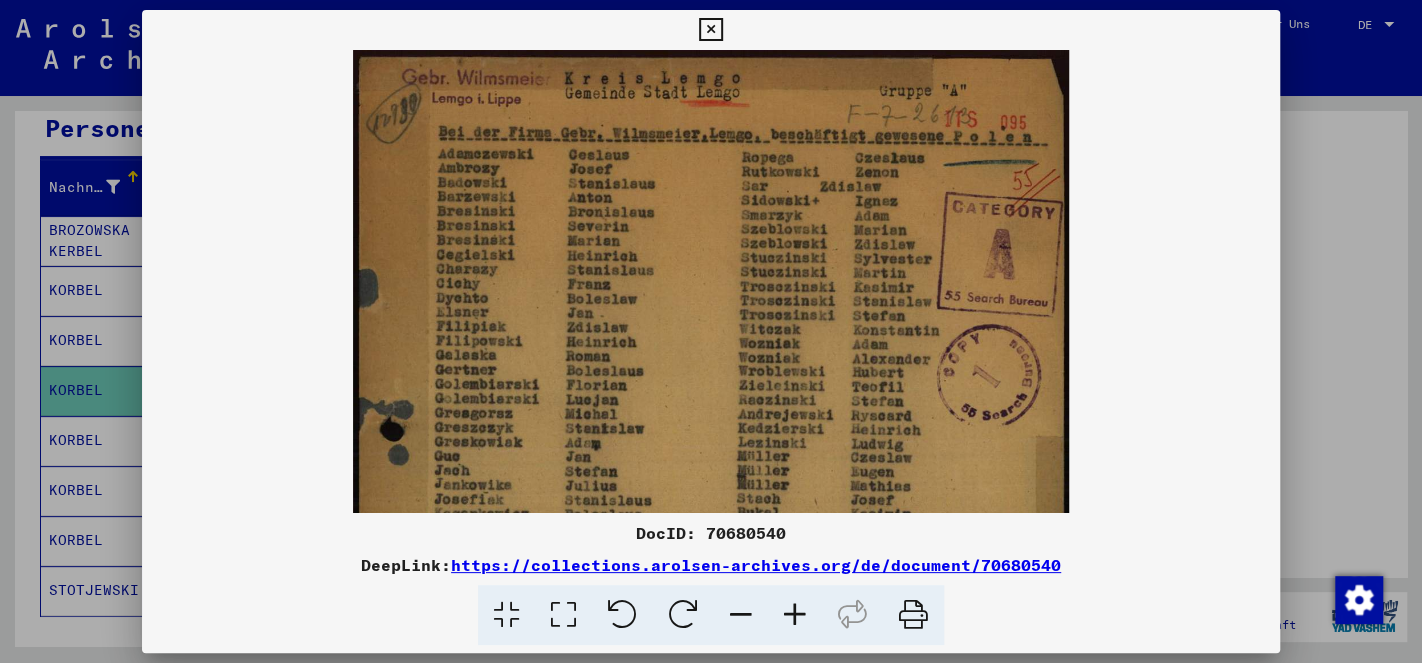 click at bounding box center (795, 615) 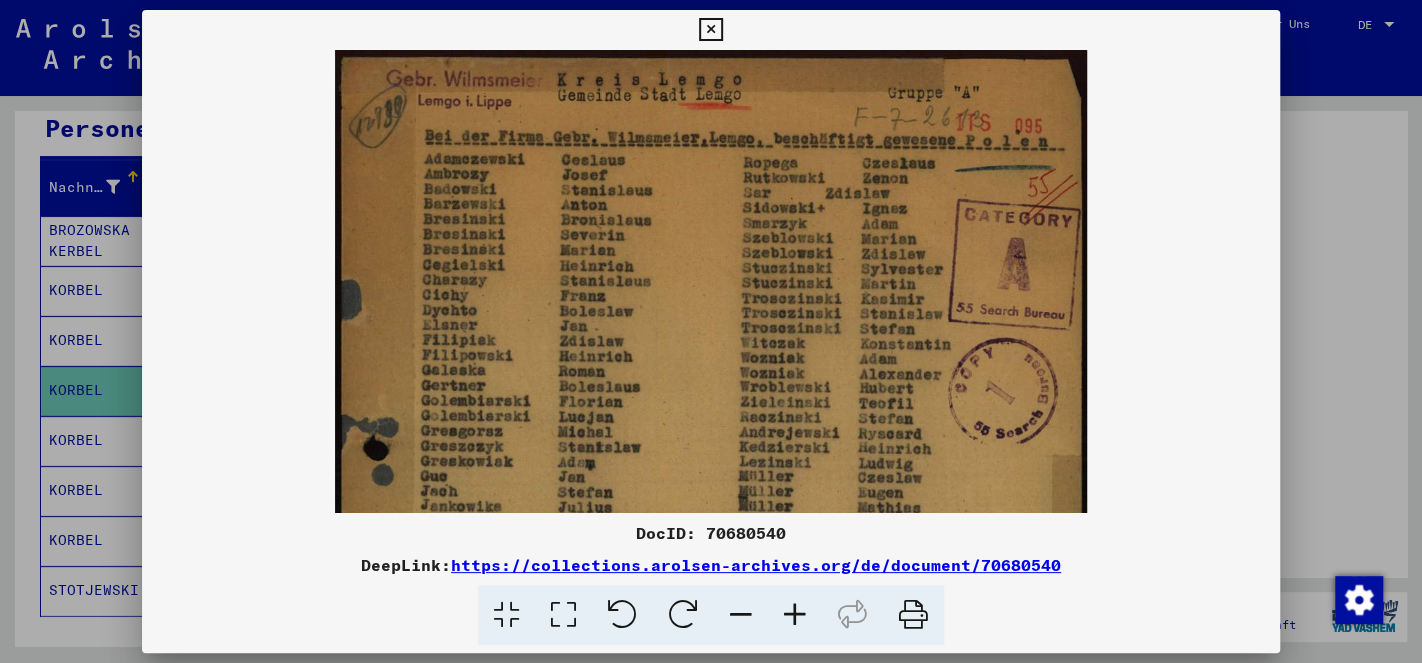 click at bounding box center [795, 615] 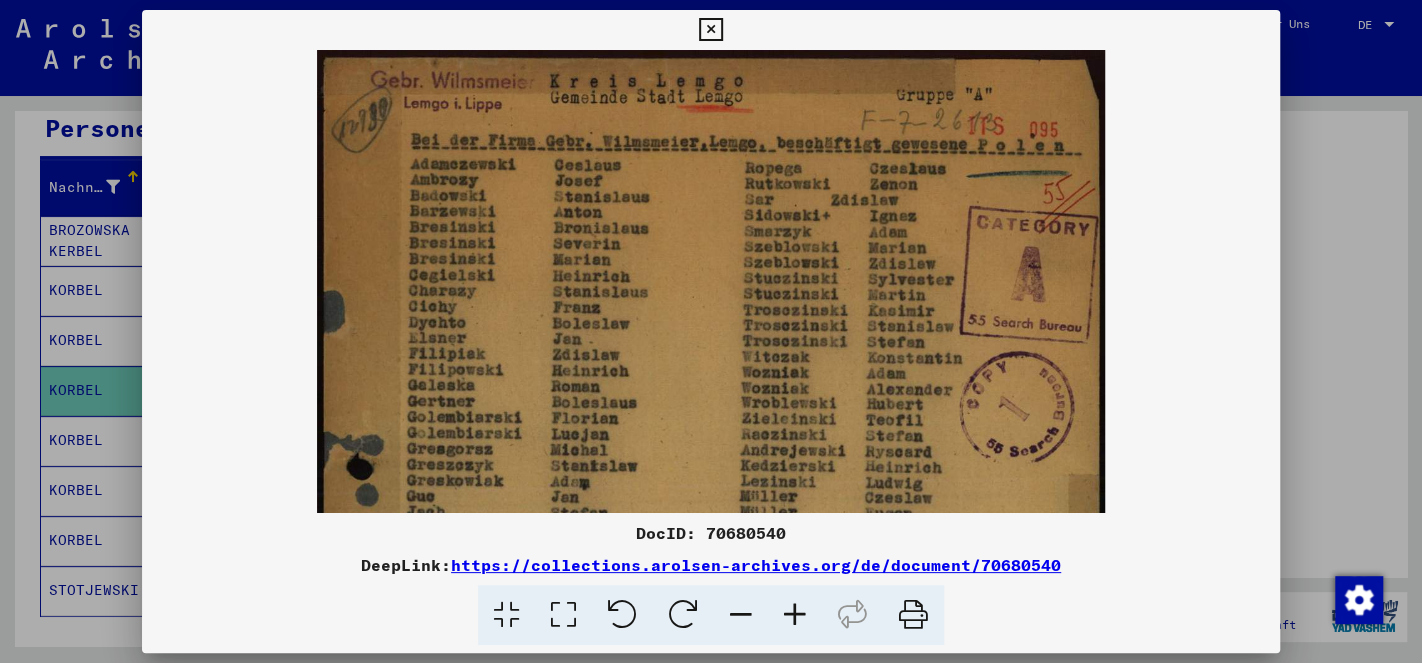 click at bounding box center (795, 615) 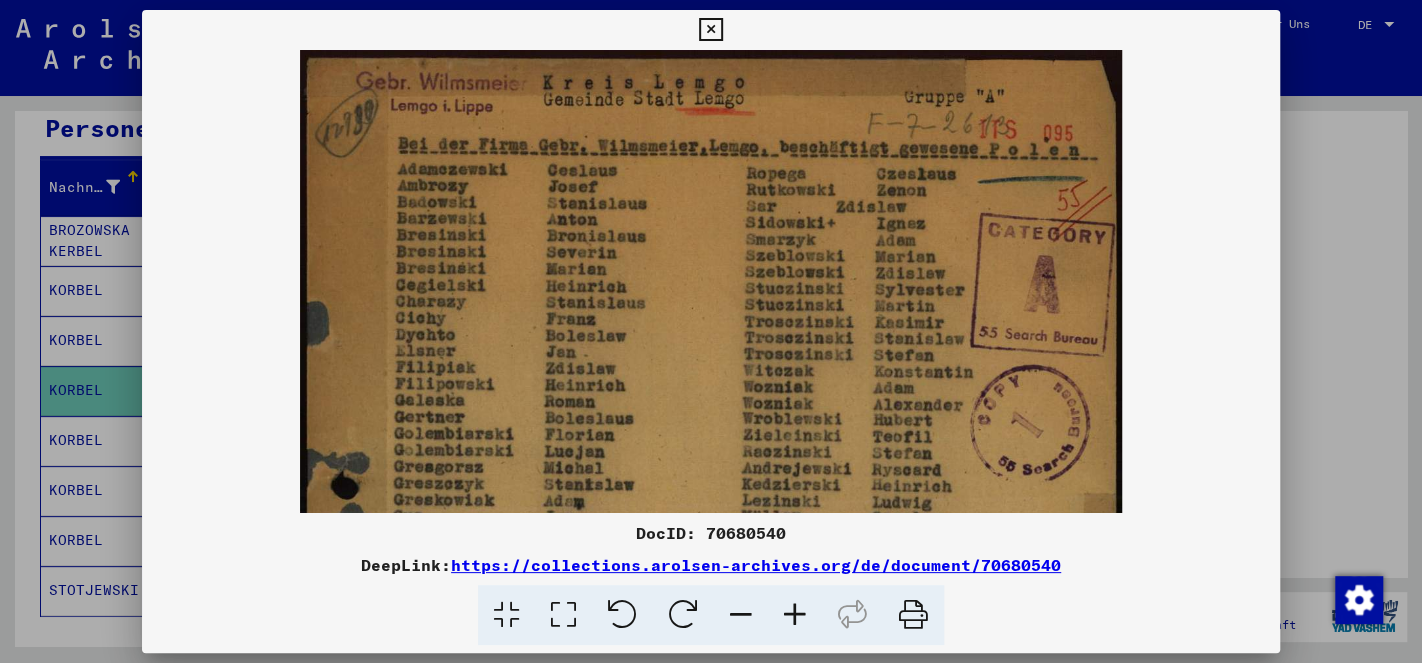 click at bounding box center [795, 615] 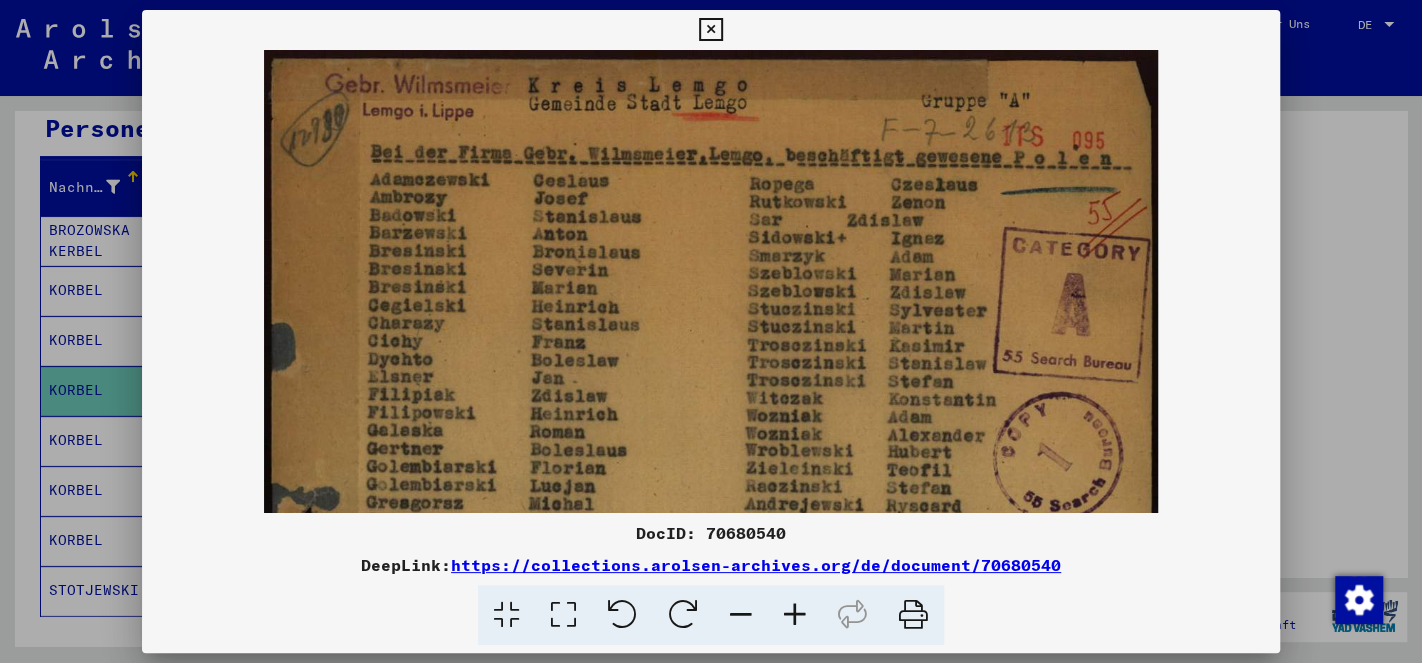 click at bounding box center (795, 615) 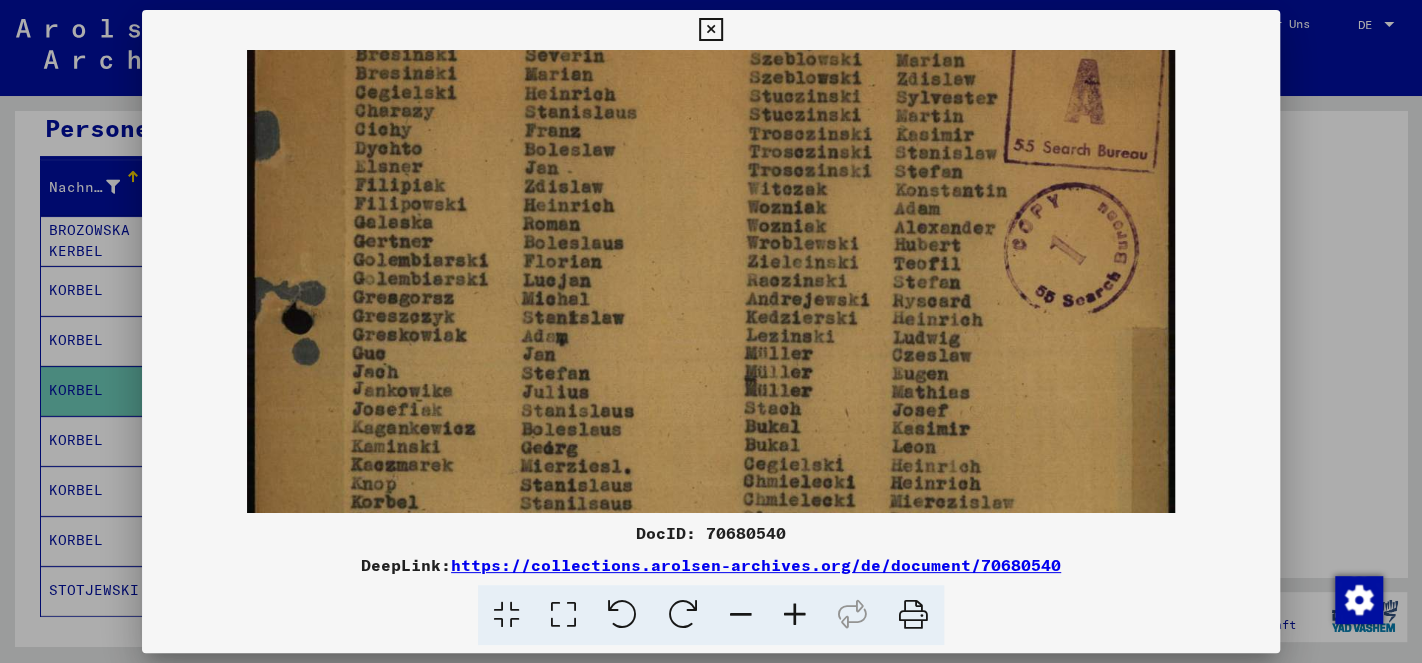 drag, startPoint x: 664, startPoint y: 392, endPoint x: 700, endPoint y: 168, distance: 226.87442 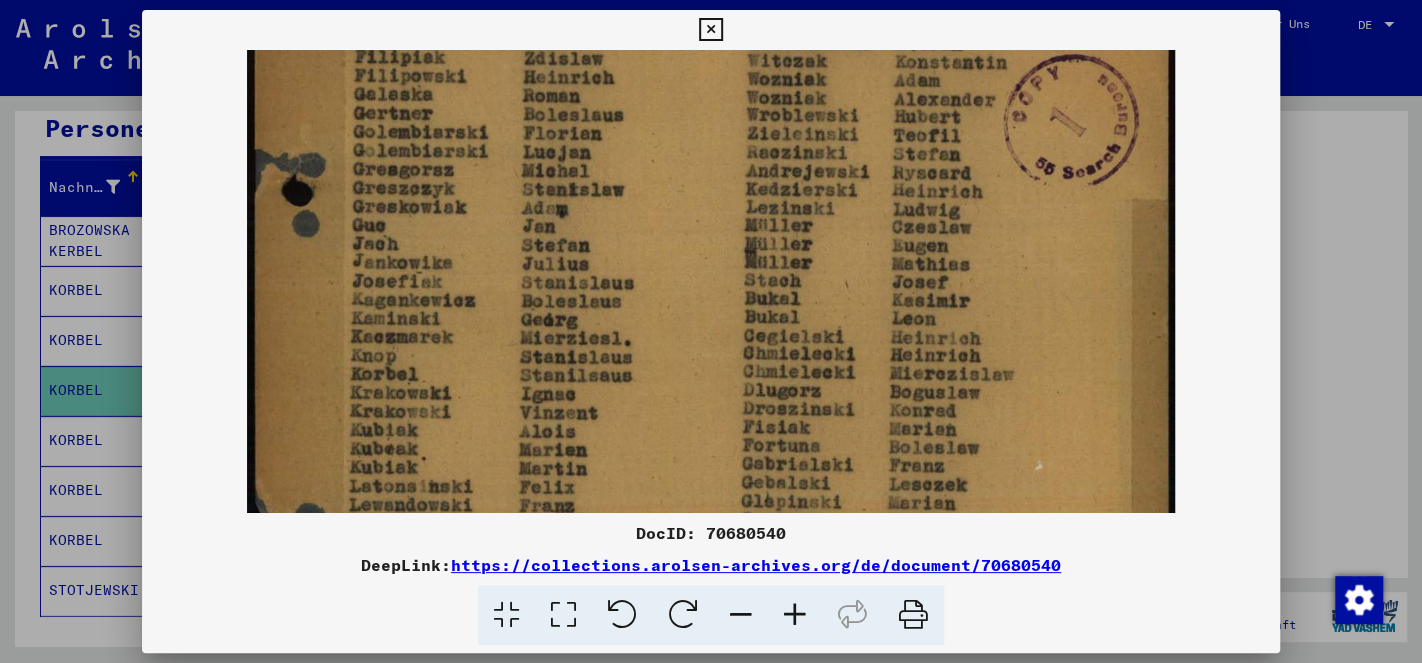 scroll, scrollTop: 369, scrollLeft: 0, axis: vertical 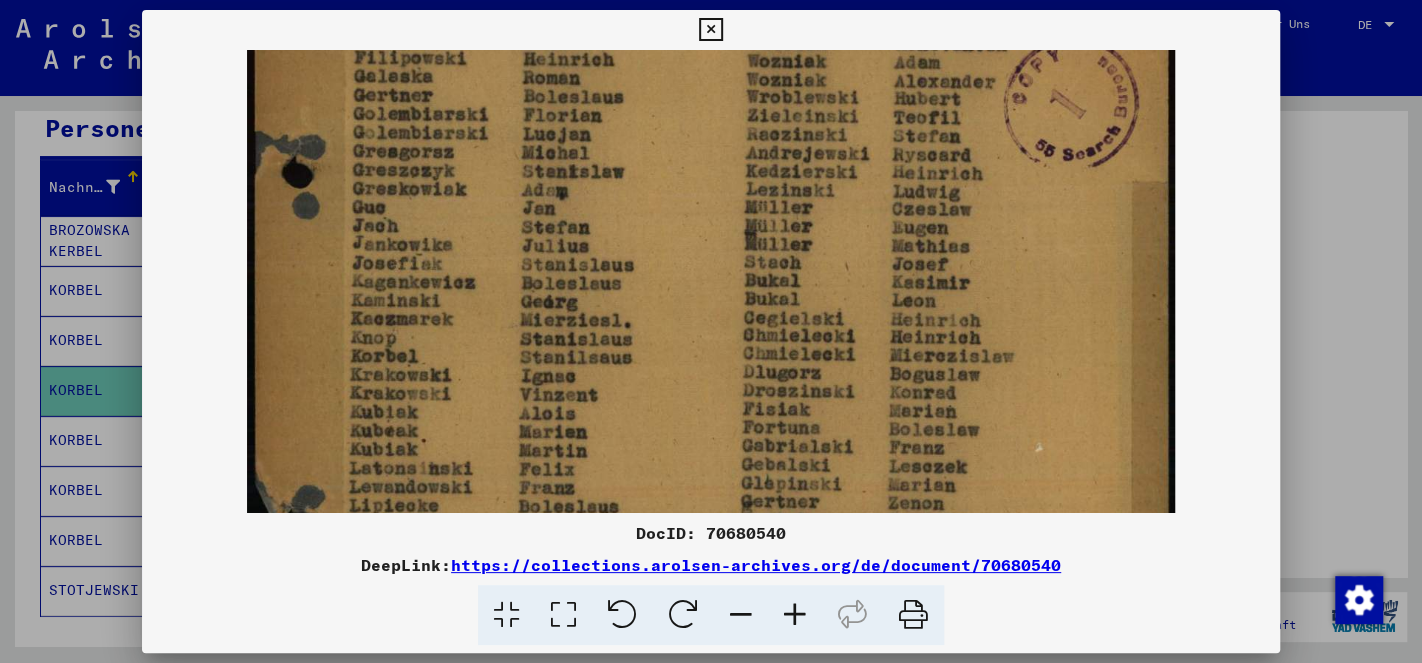 drag, startPoint x: 607, startPoint y: 382, endPoint x: 623, endPoint y: 263, distance: 120.070816 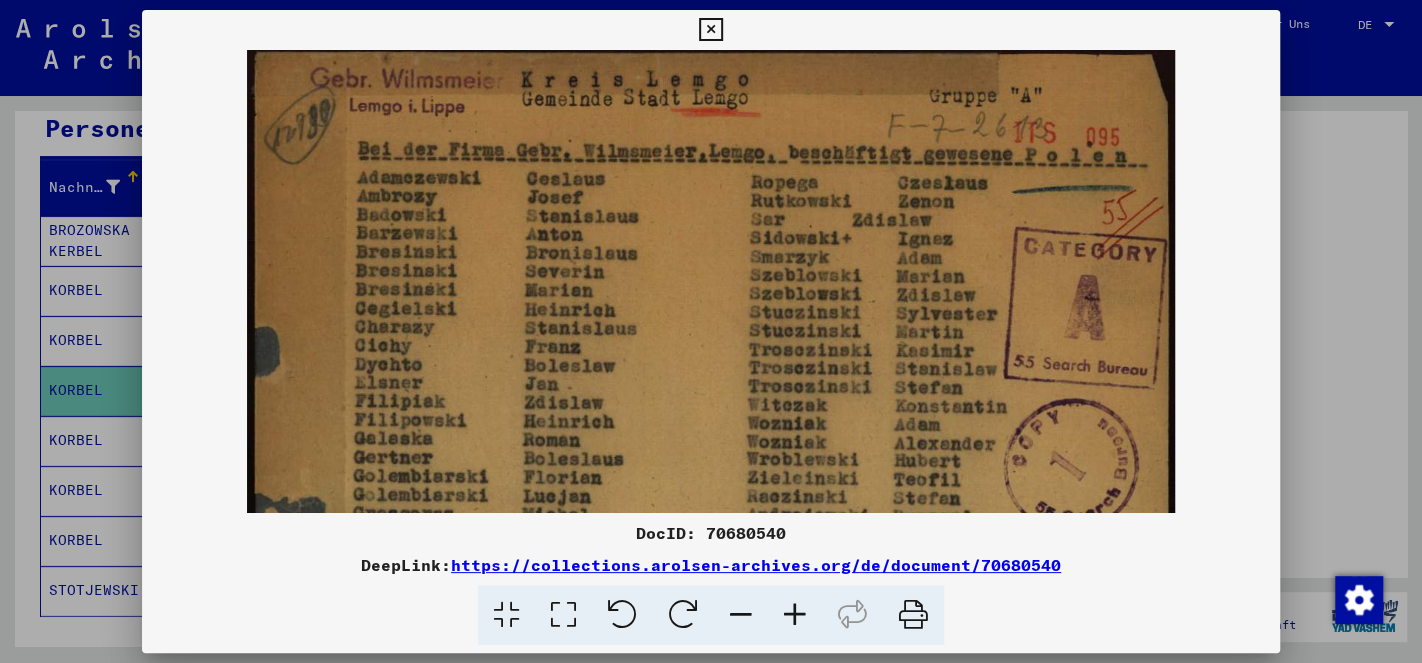 drag, startPoint x: 617, startPoint y: 238, endPoint x: 639, endPoint y: 602, distance: 364.6642 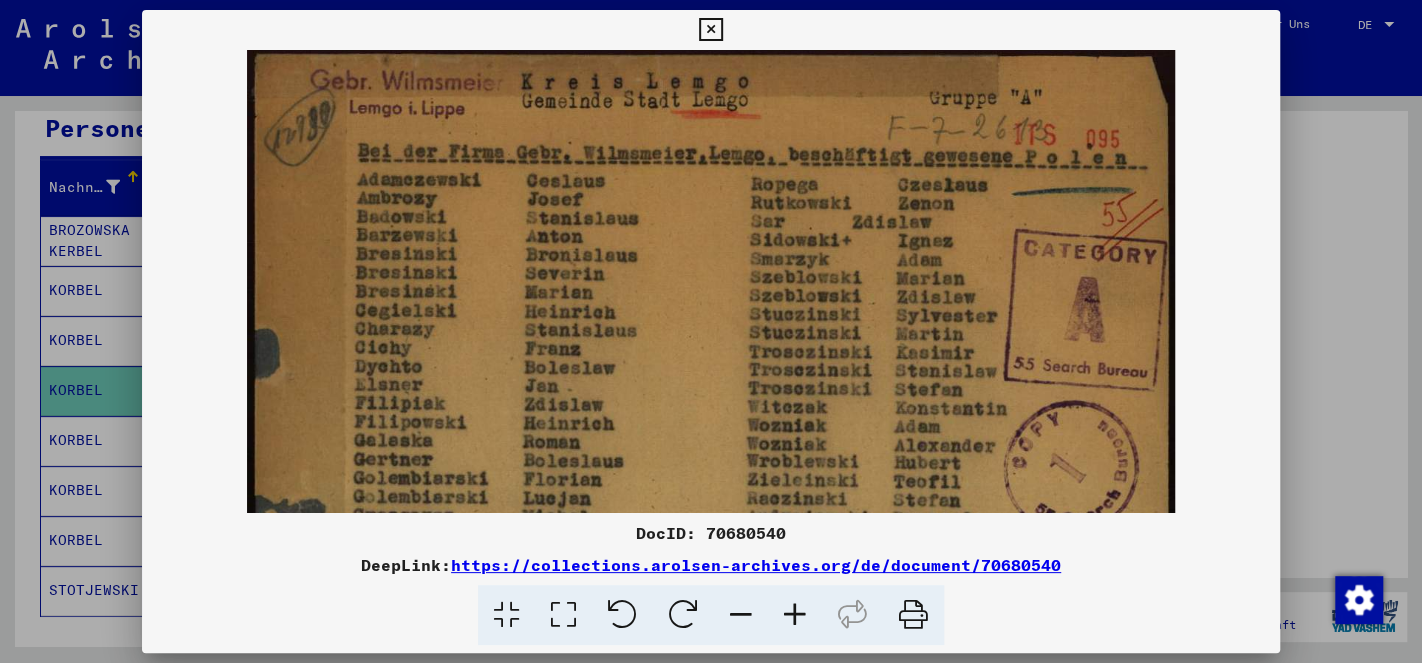 scroll, scrollTop: 0, scrollLeft: 0, axis: both 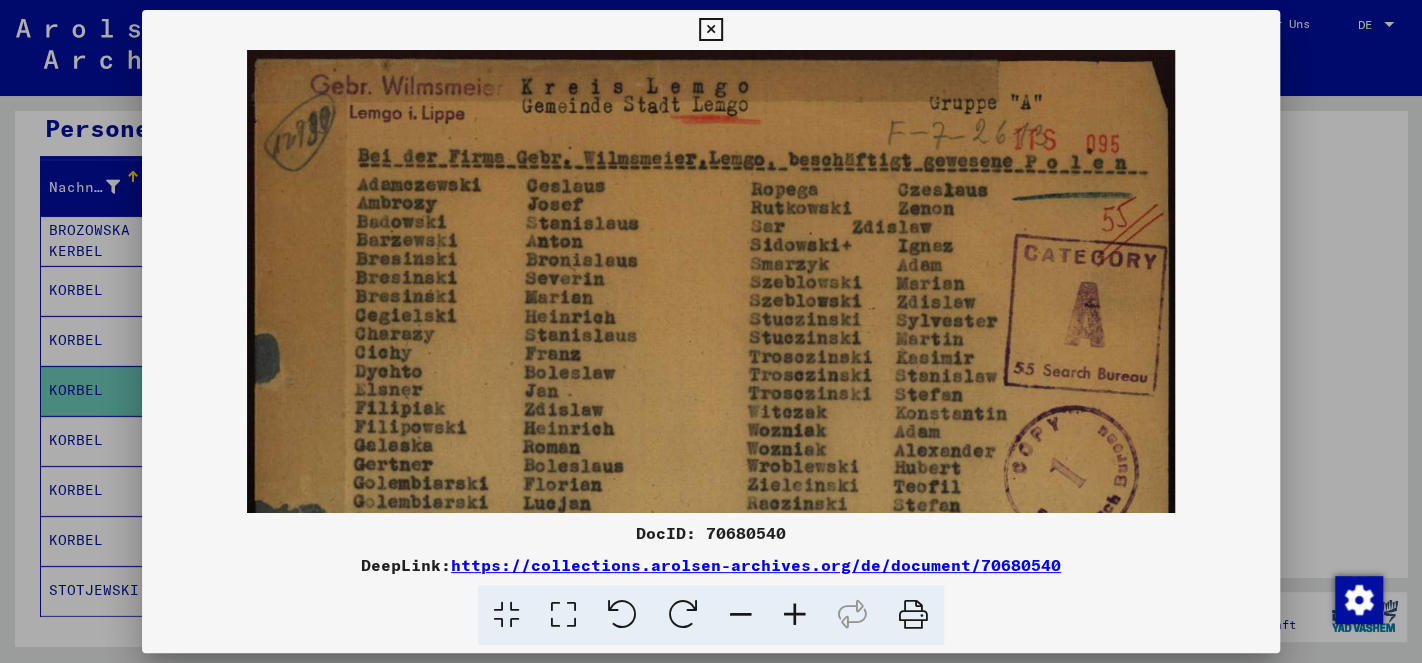 drag, startPoint x: 677, startPoint y: 270, endPoint x: 661, endPoint y: 494, distance: 224.5707 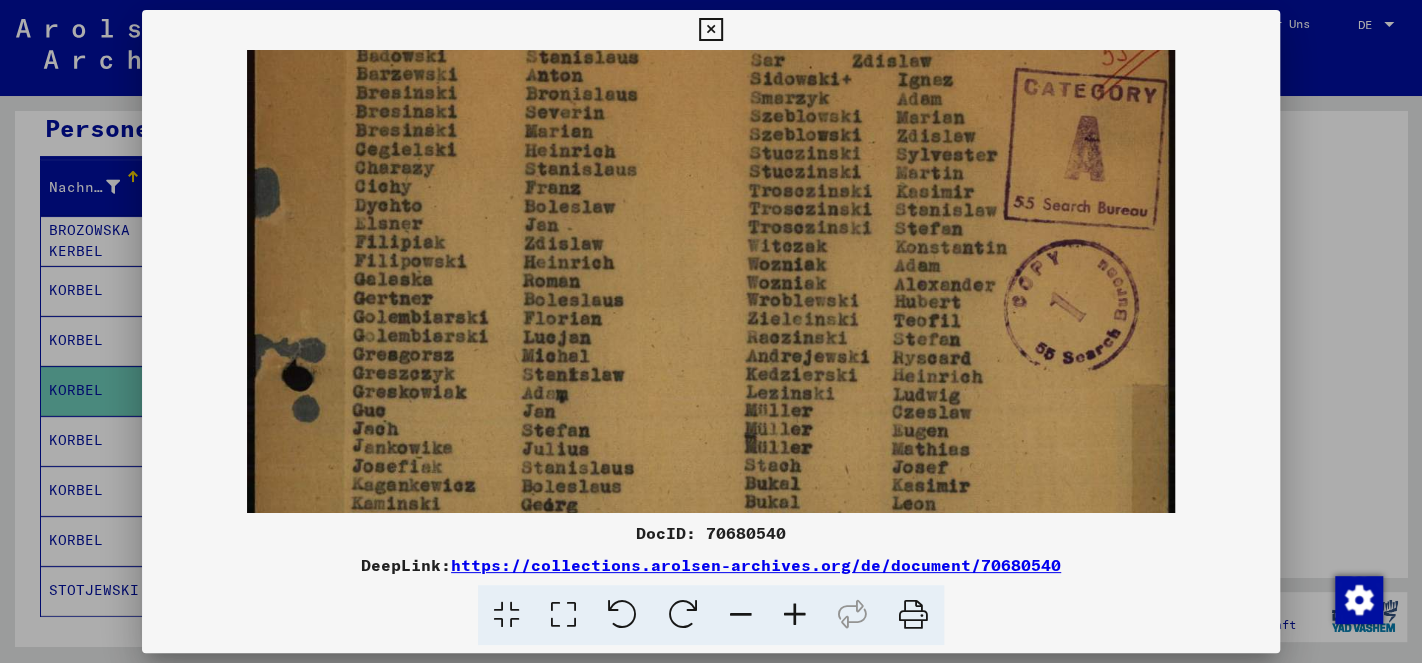 scroll, scrollTop: 0, scrollLeft: 0, axis: both 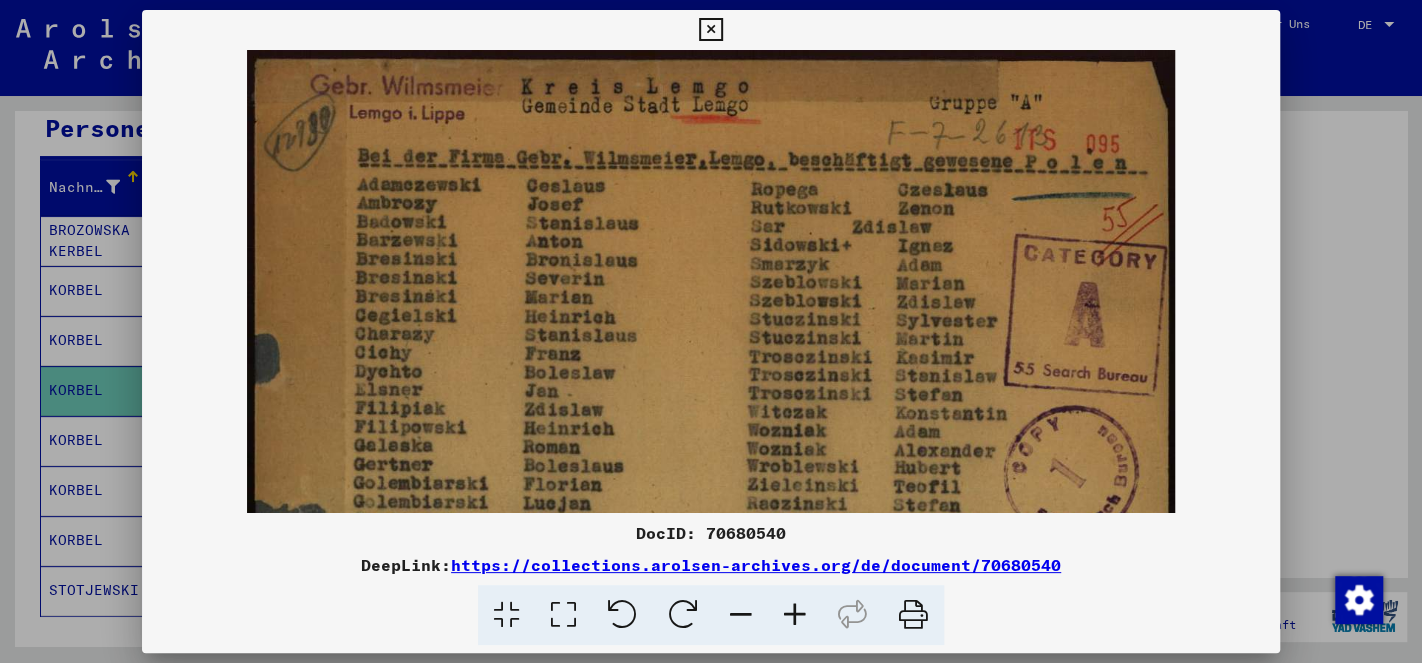 drag, startPoint x: 957, startPoint y: 349, endPoint x: 1044, endPoint y: 373, distance: 90.24966 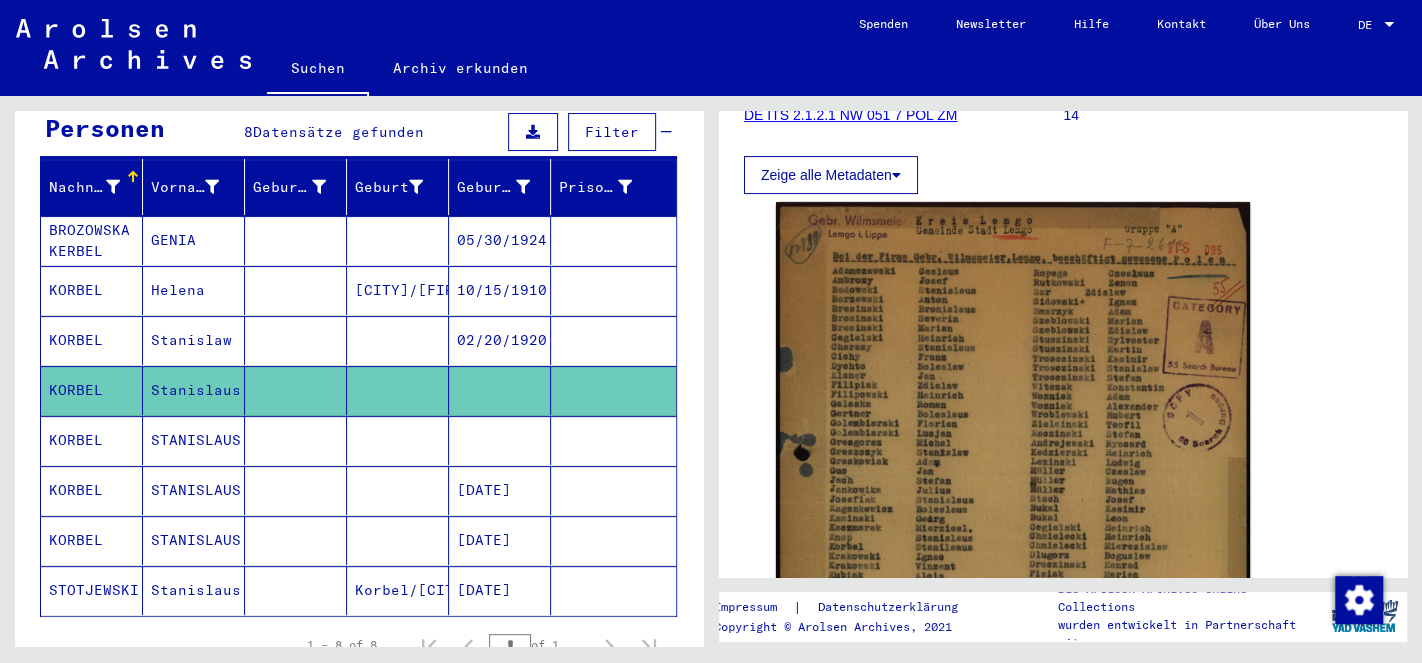 click on "KORBEL" at bounding box center [92, 490] 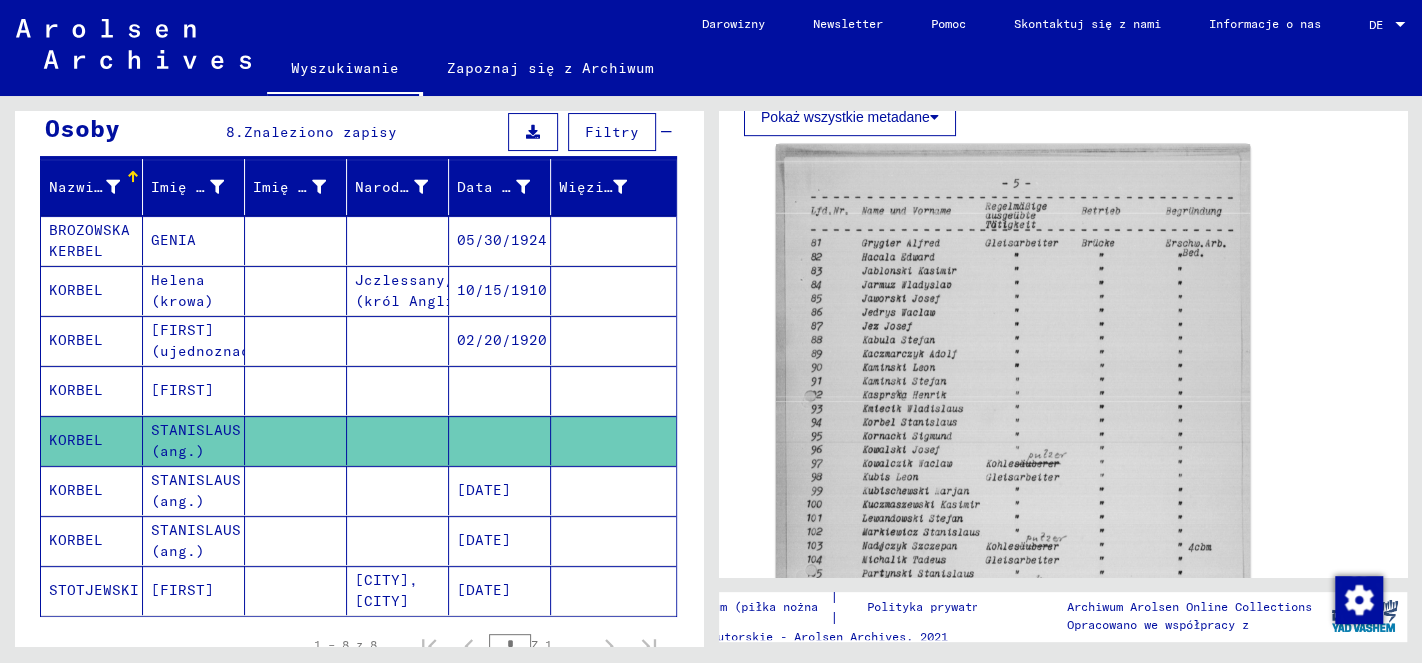 scroll, scrollTop: 630, scrollLeft: 0, axis: vertical 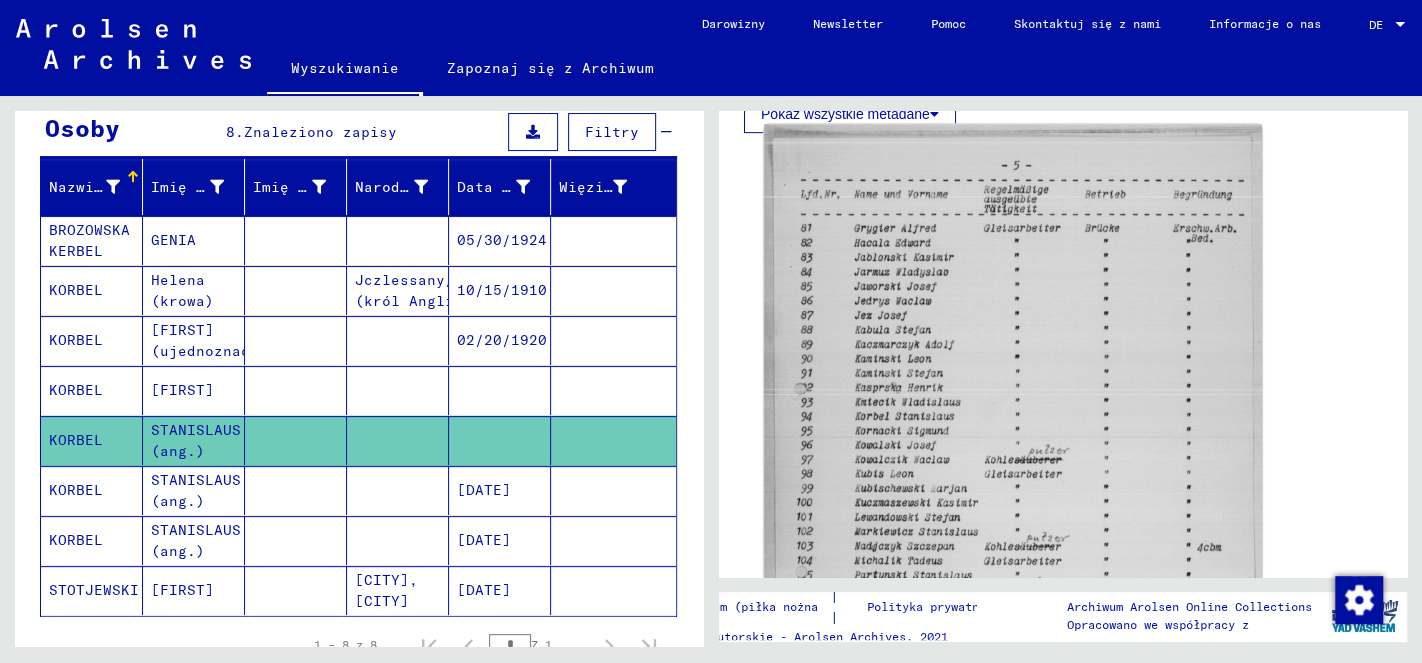 click 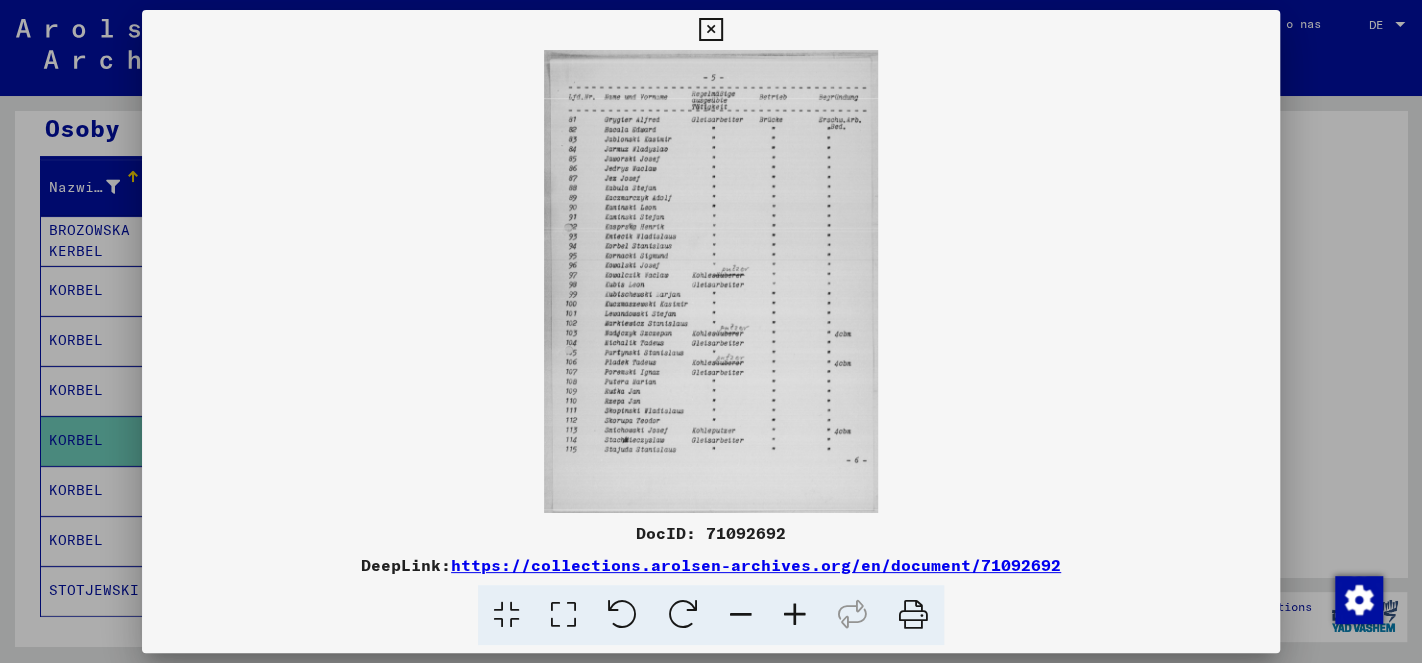 click at bounding box center (795, 615) 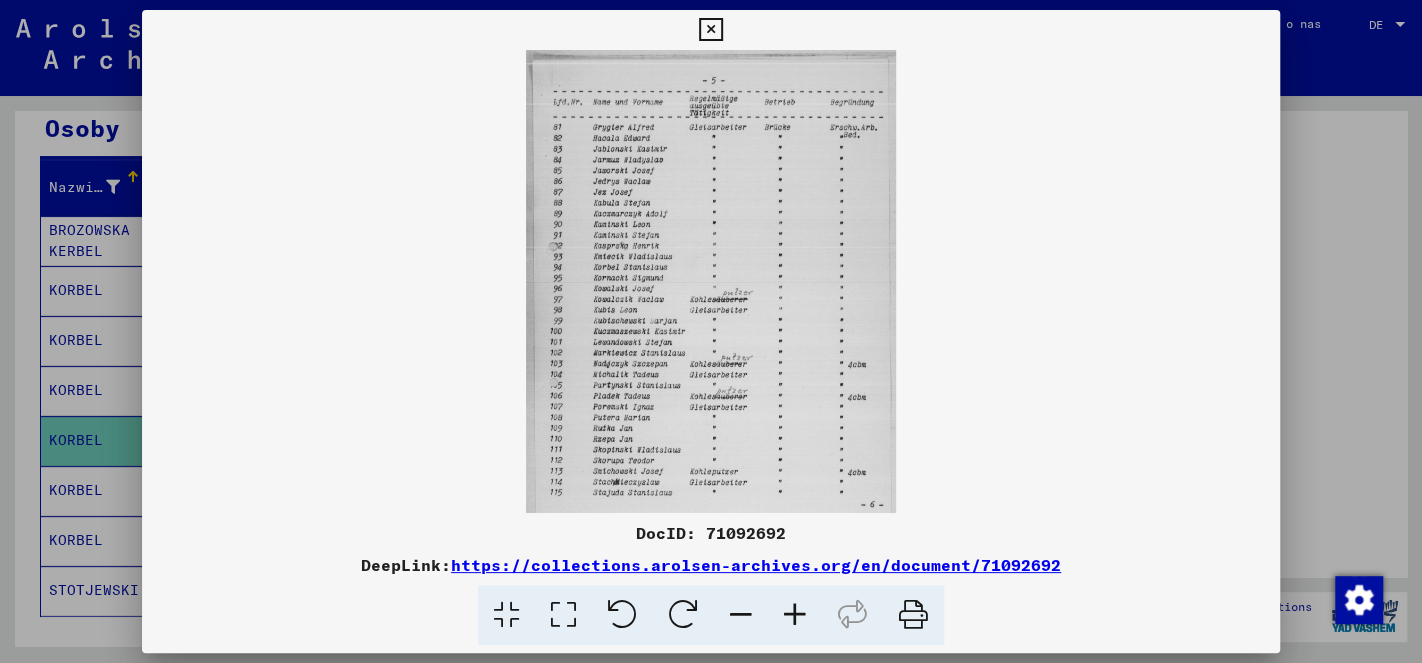 click at bounding box center (795, 615) 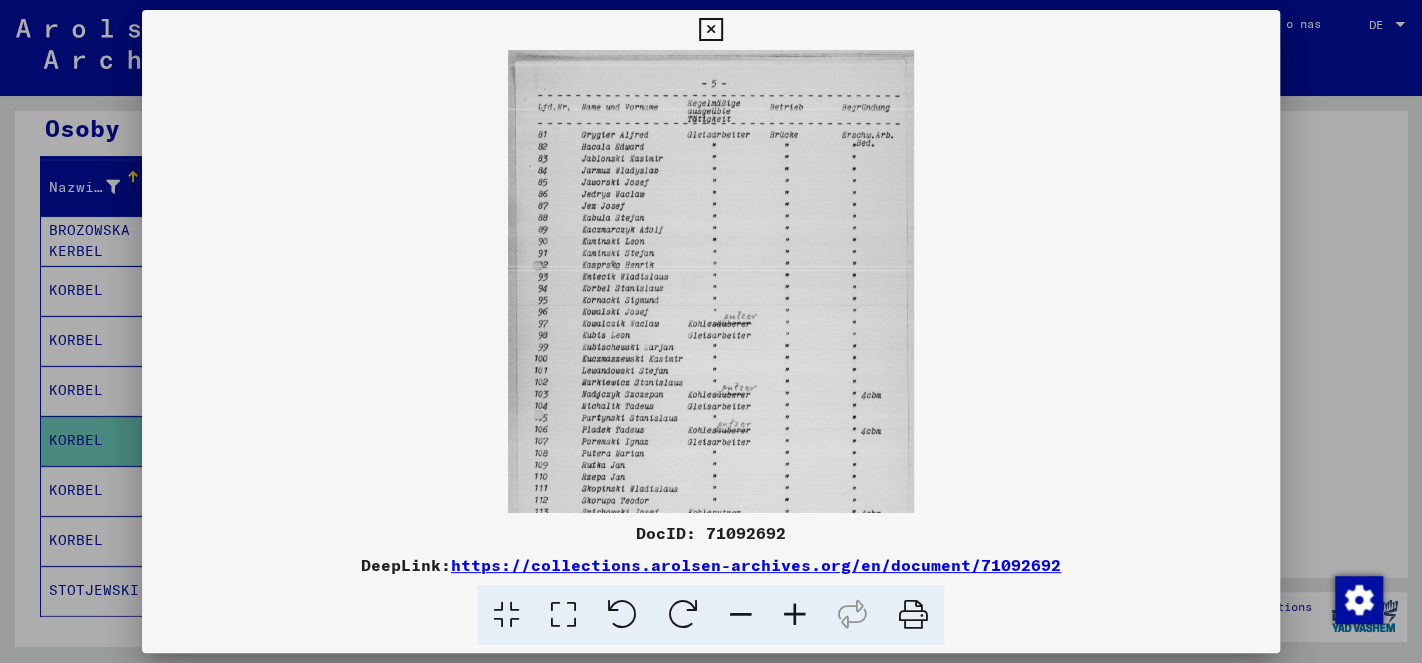 click at bounding box center (795, 615) 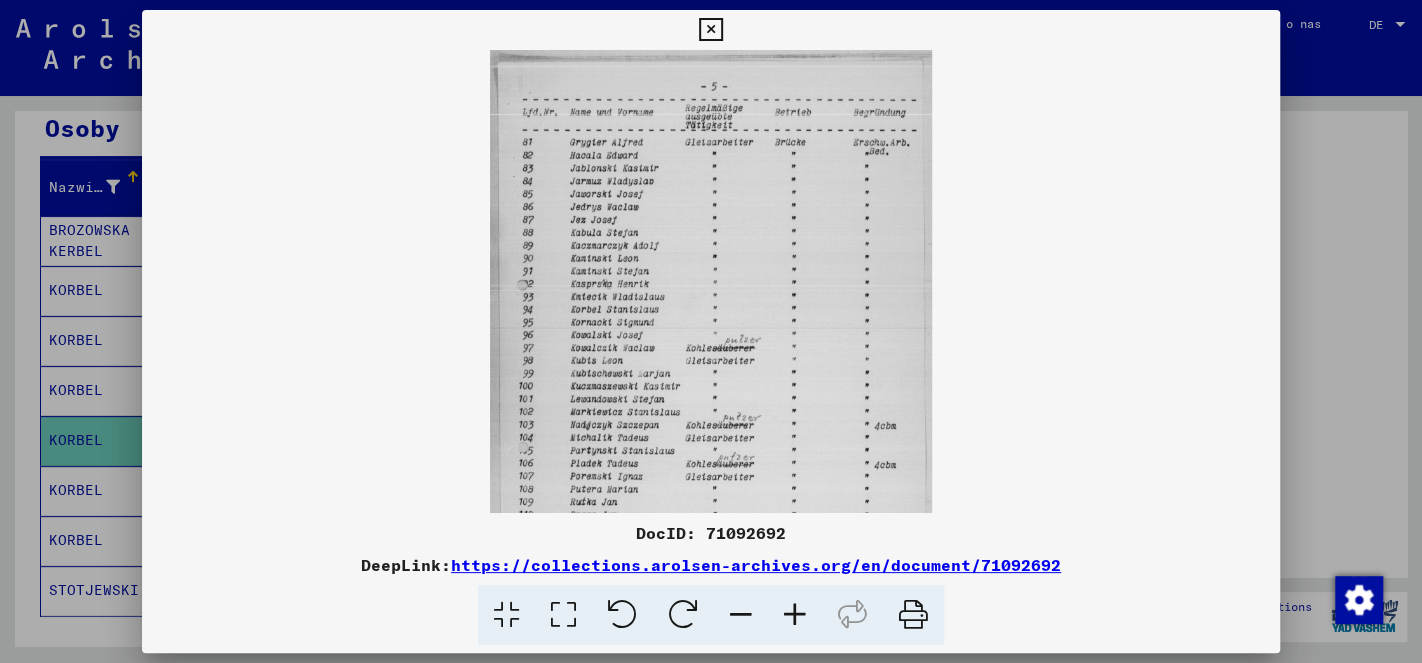 click at bounding box center (795, 615) 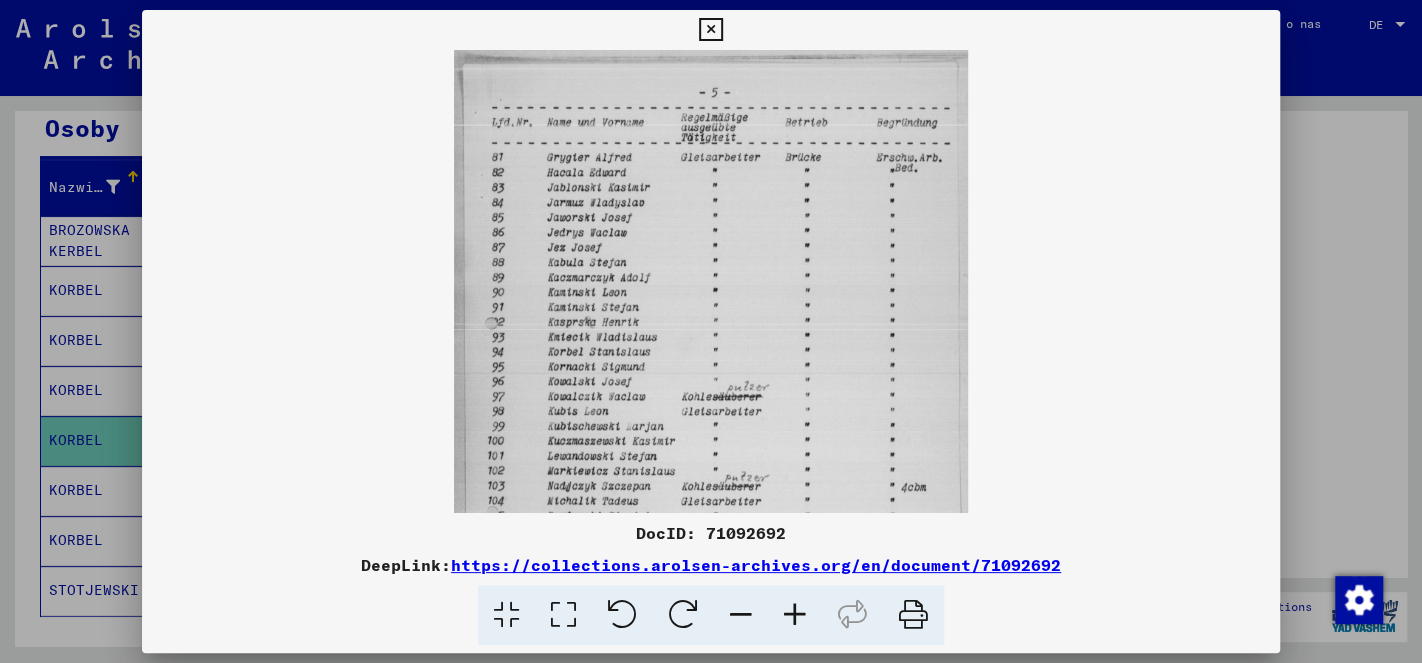 click at bounding box center [795, 615] 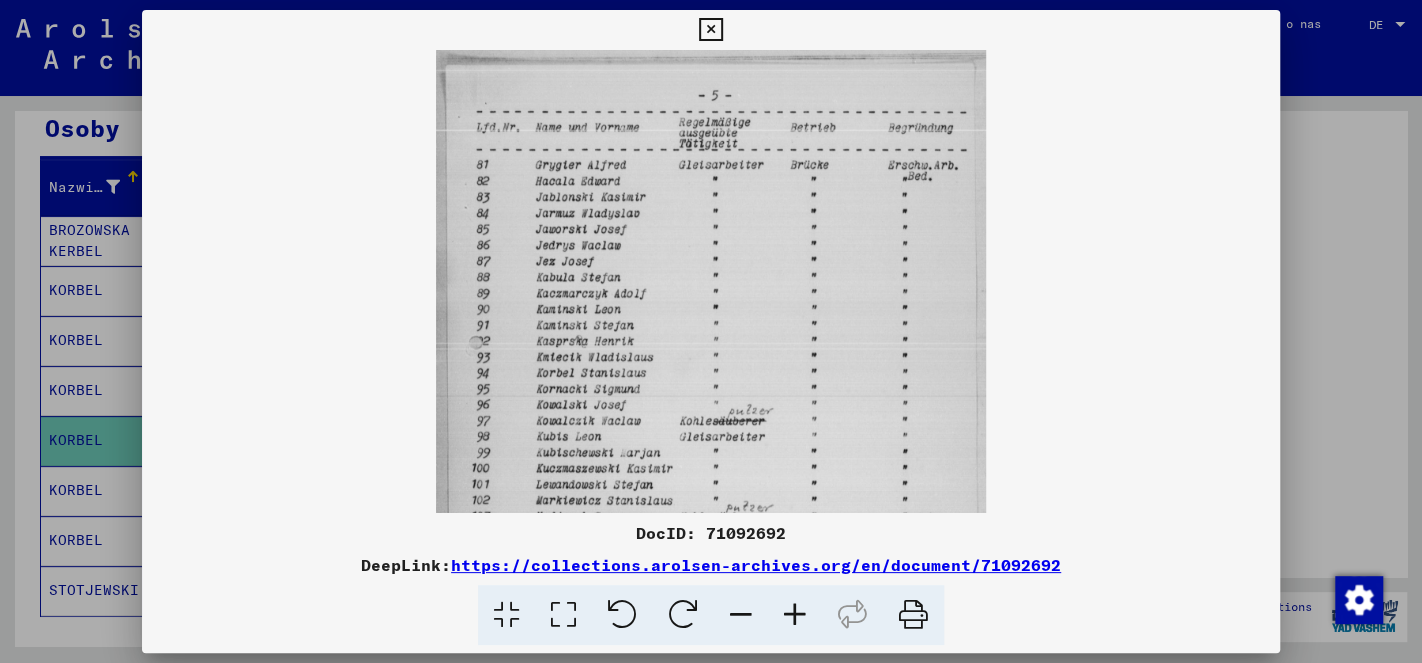 click at bounding box center [795, 615] 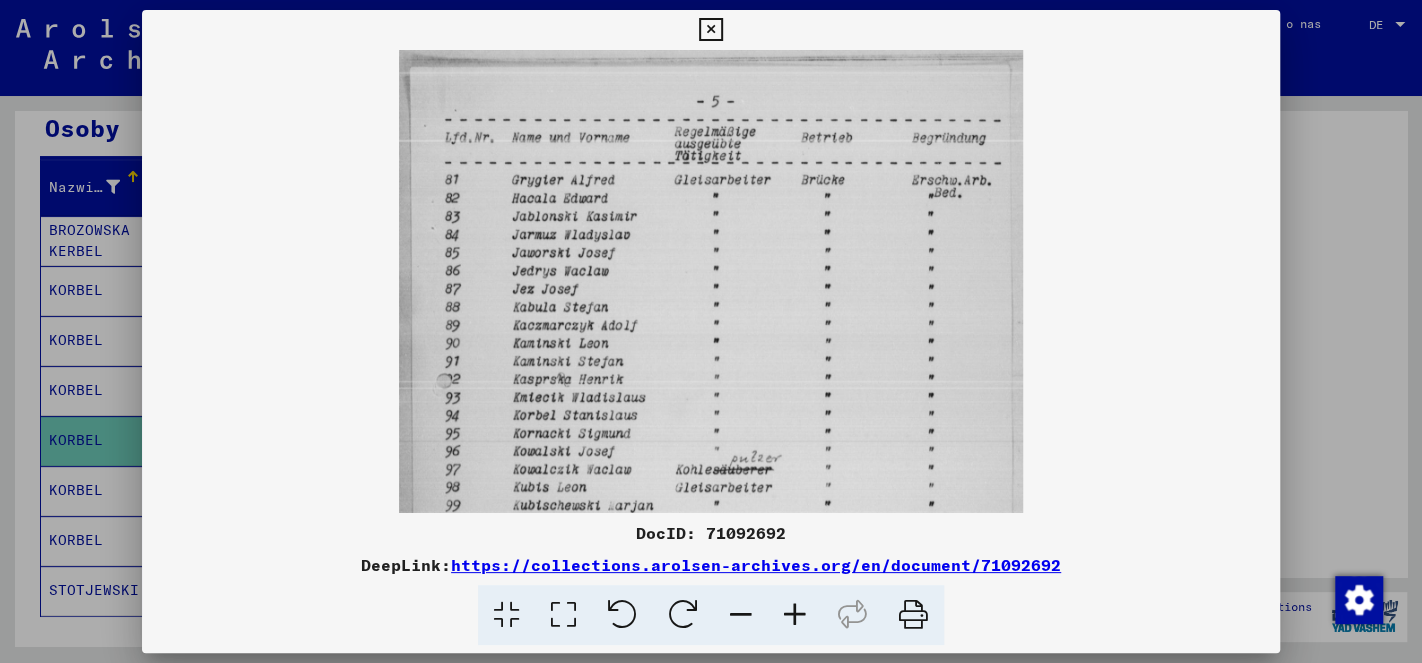 click at bounding box center [795, 615] 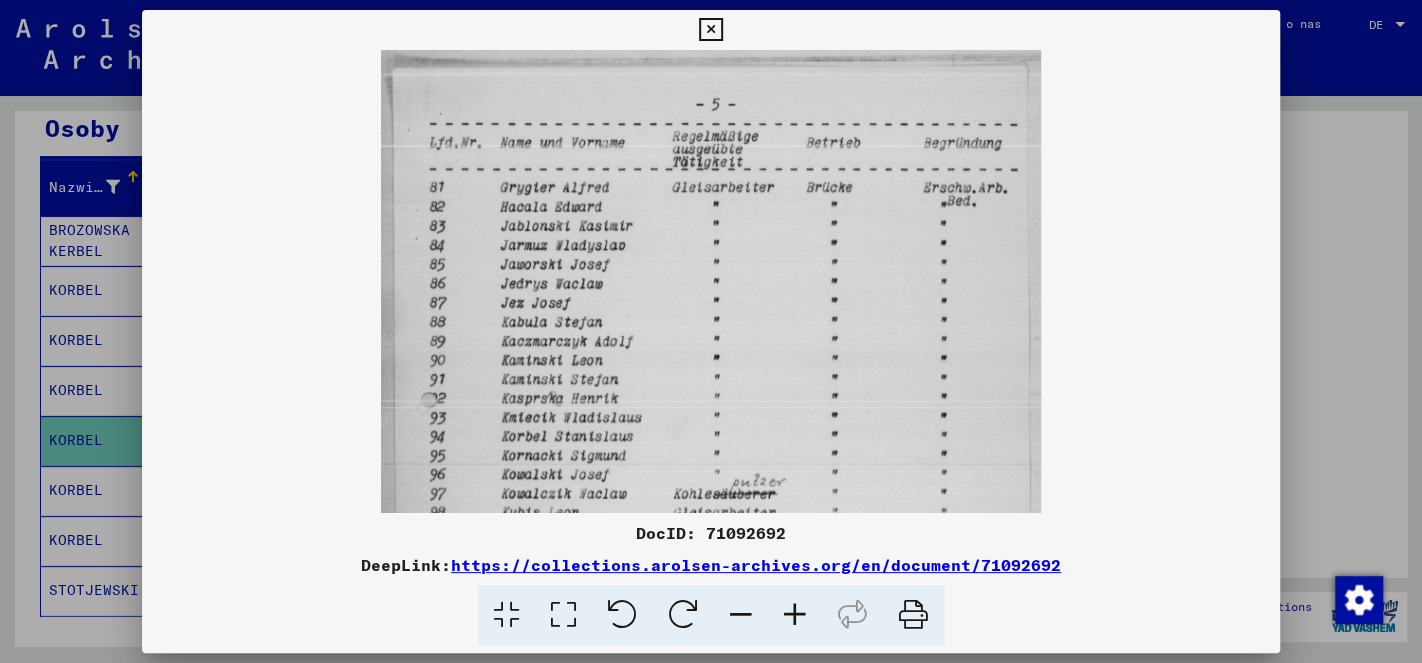 click at bounding box center [795, 615] 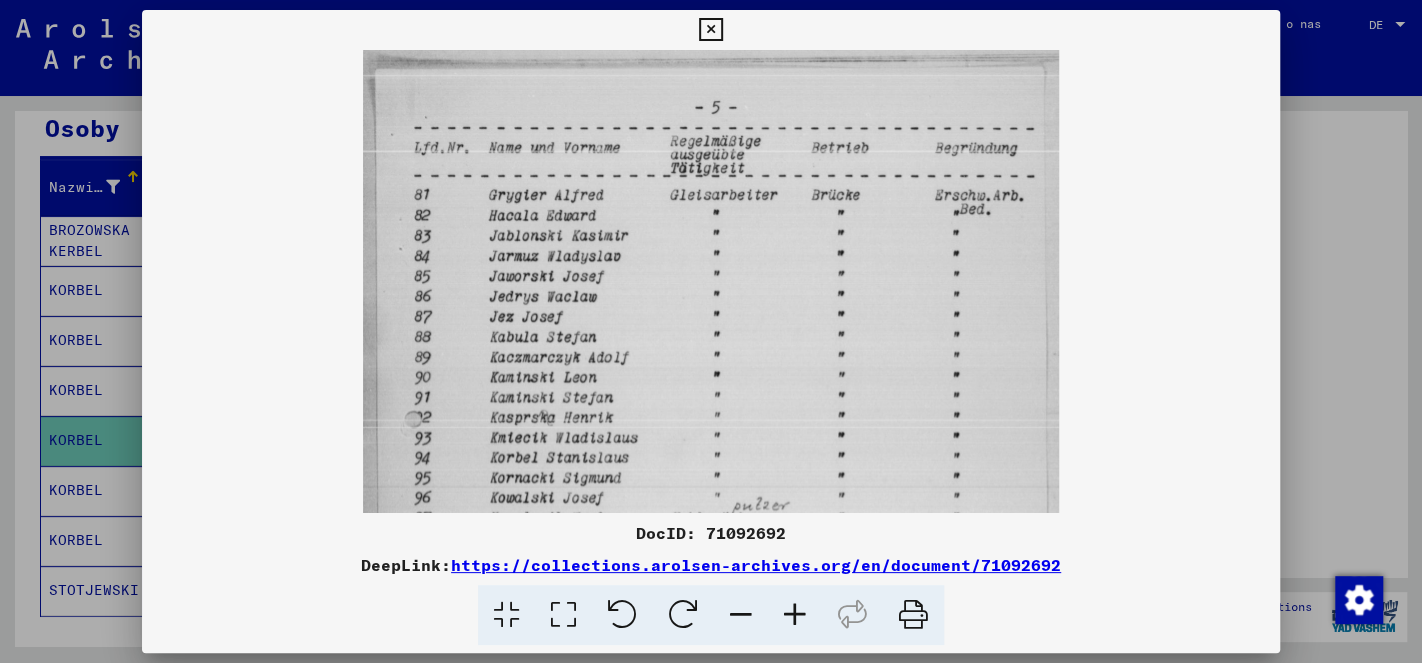 drag, startPoint x: 893, startPoint y: 310, endPoint x: 853, endPoint y: 459, distance: 154.27573 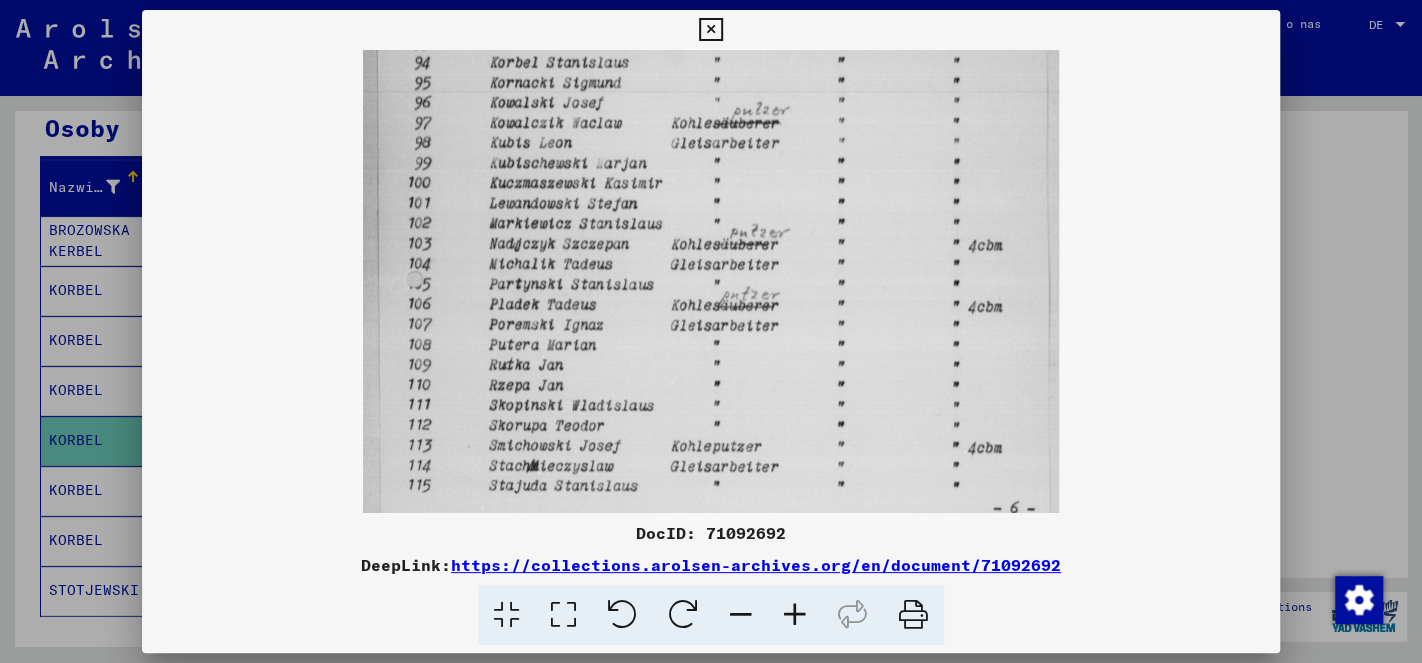 drag, startPoint x: 674, startPoint y: 394, endPoint x: 733, endPoint y: 23, distance: 375.66208 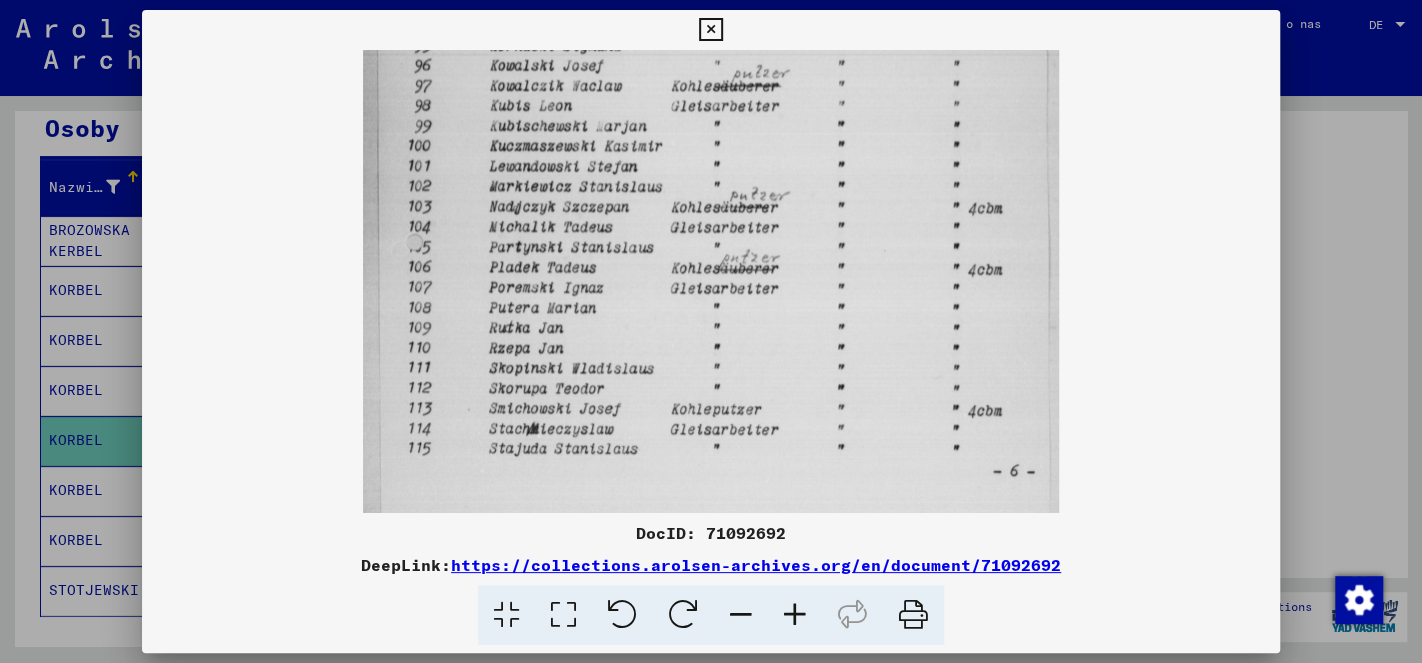 scroll, scrollTop: 447, scrollLeft: 0, axis: vertical 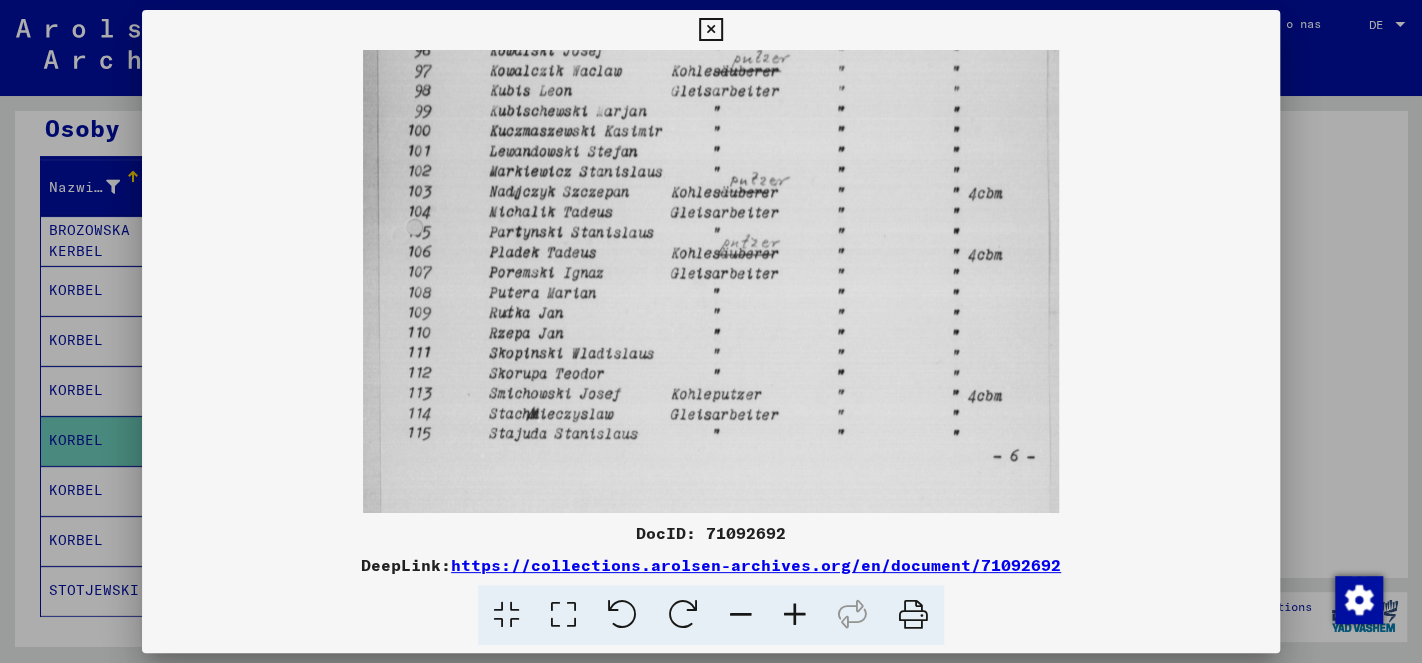 click at bounding box center [710, 84] 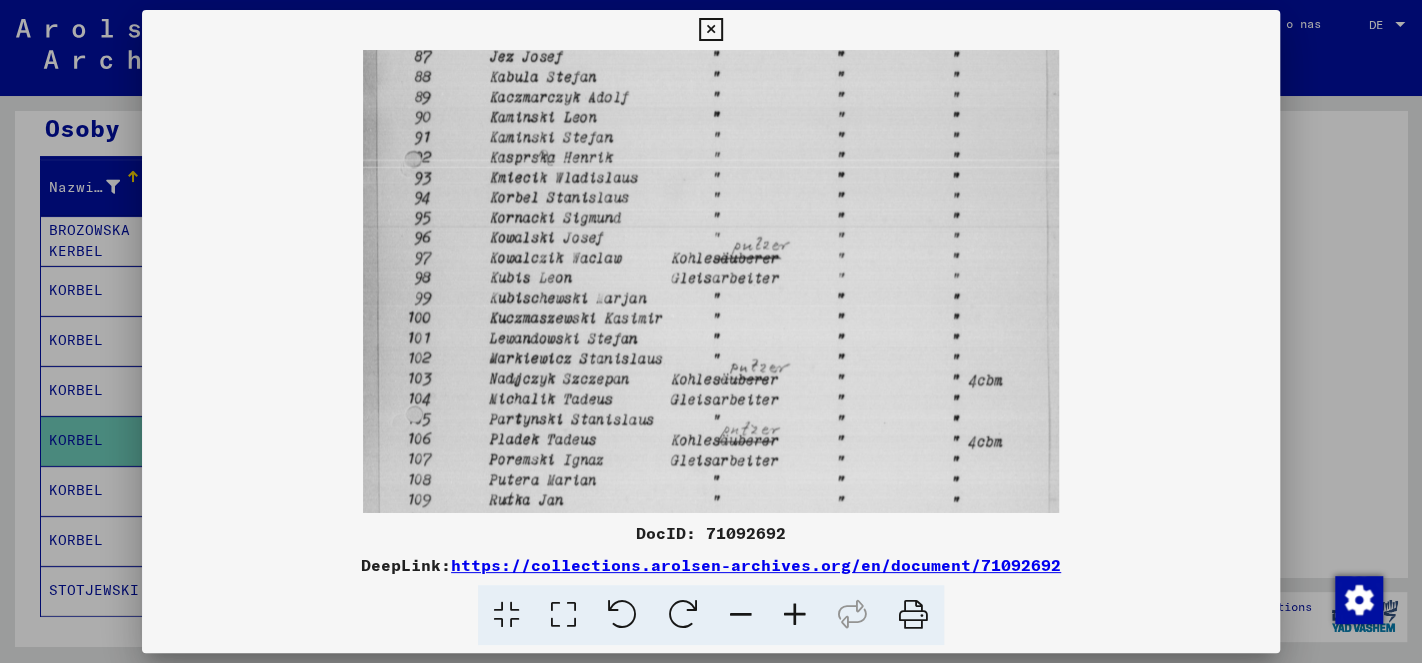 scroll, scrollTop: 0, scrollLeft: 0, axis: both 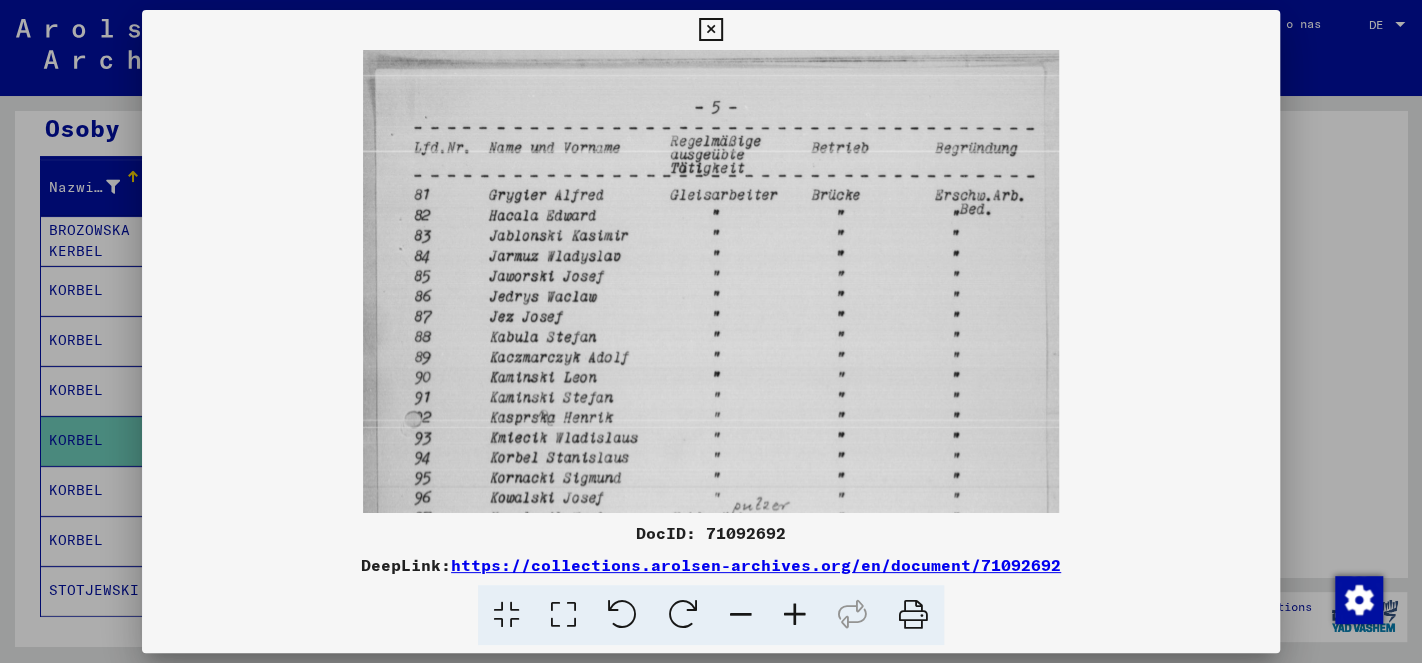 drag, startPoint x: 707, startPoint y: 223, endPoint x: 543, endPoint y: 688, distance: 493.07303 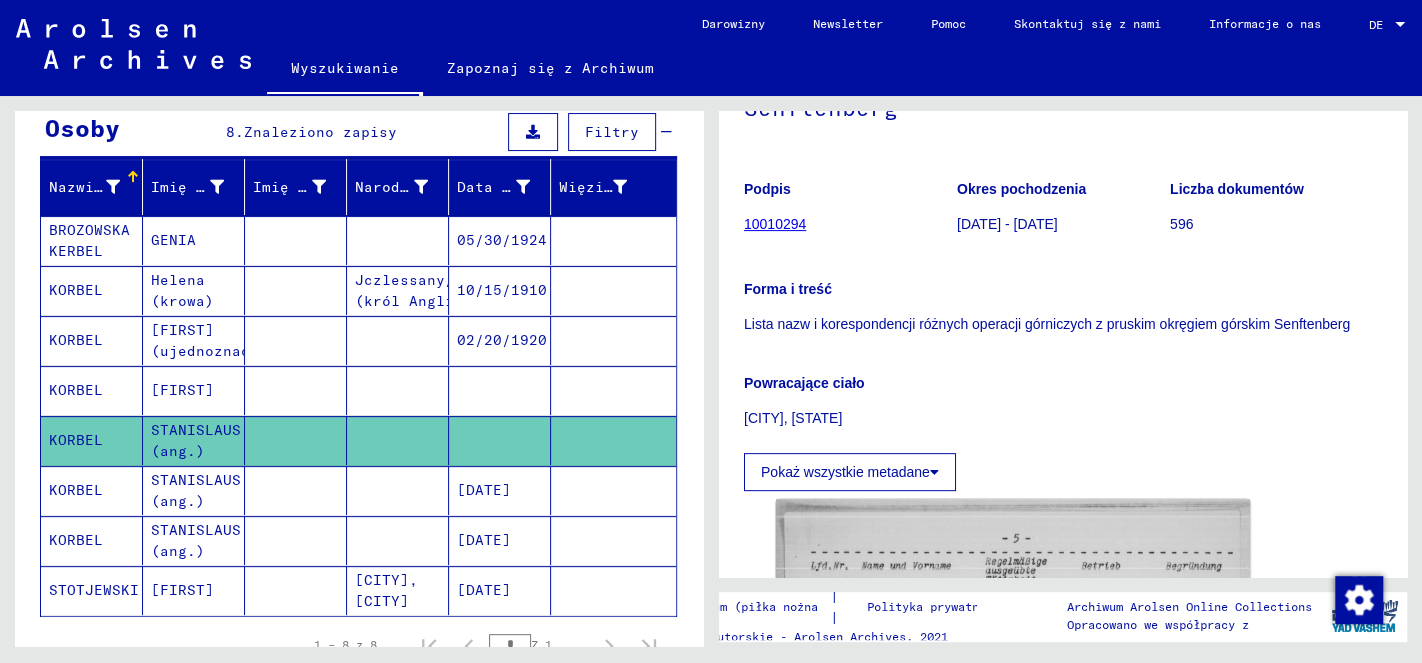 scroll, scrollTop: 315, scrollLeft: 0, axis: vertical 